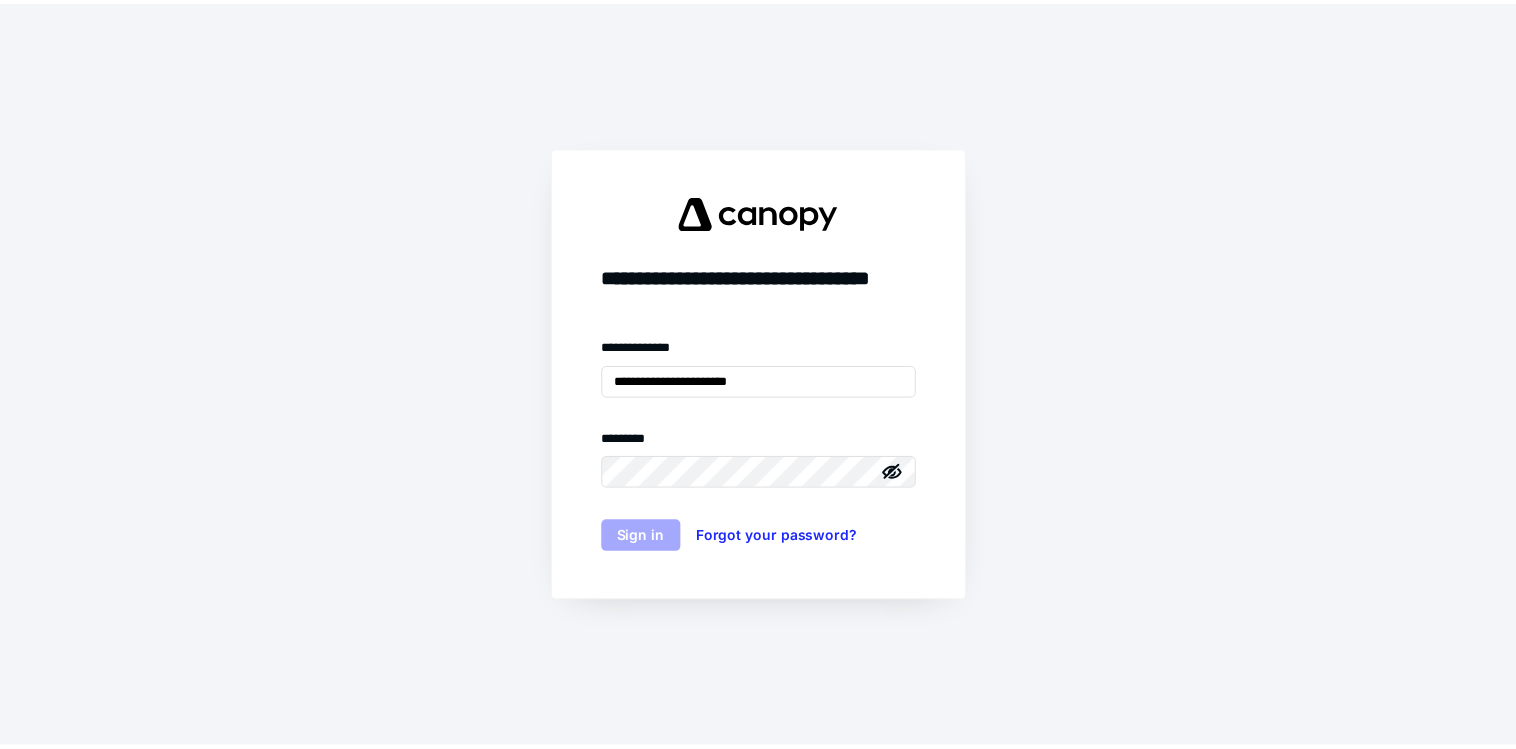 scroll, scrollTop: 0, scrollLeft: 0, axis: both 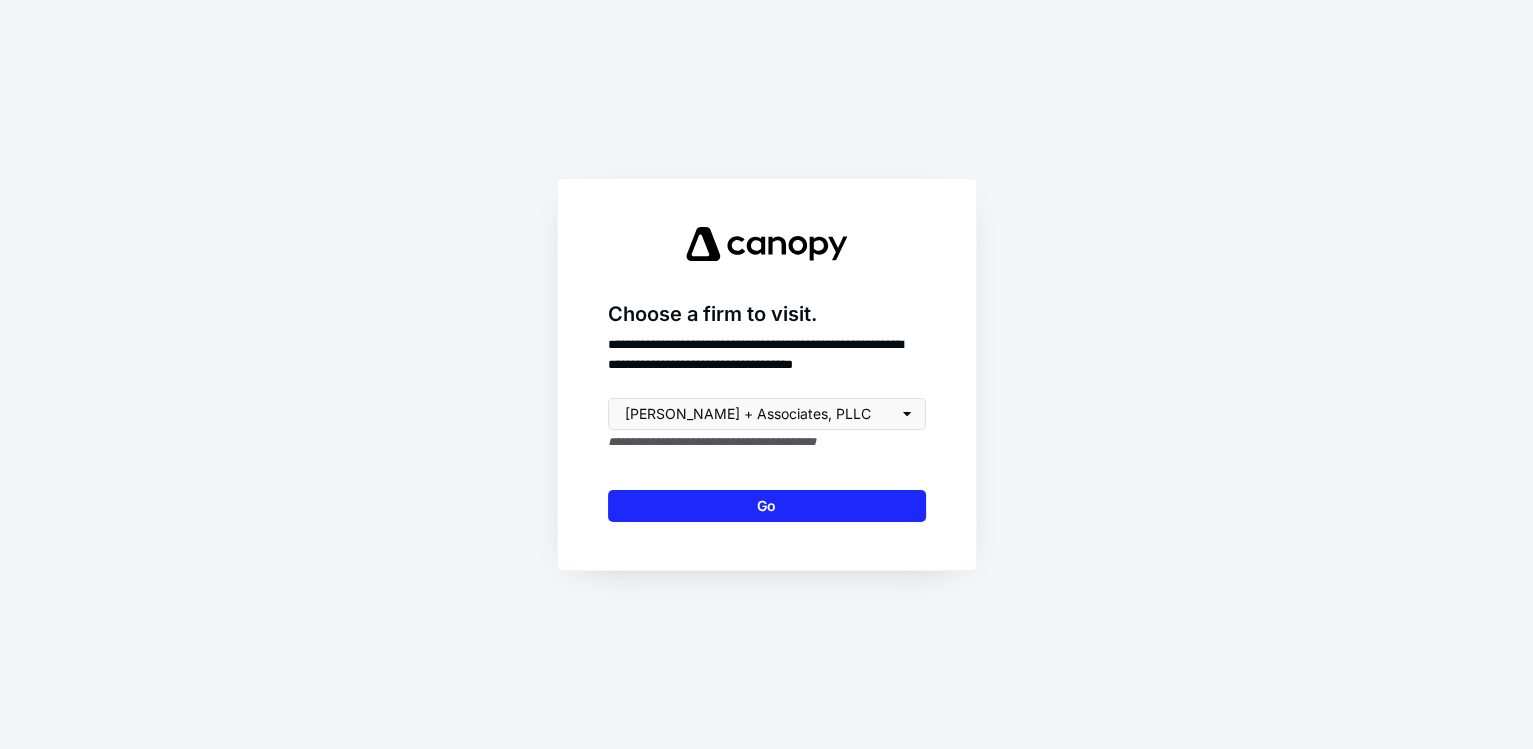 click on "**********" at bounding box center (767, 374) 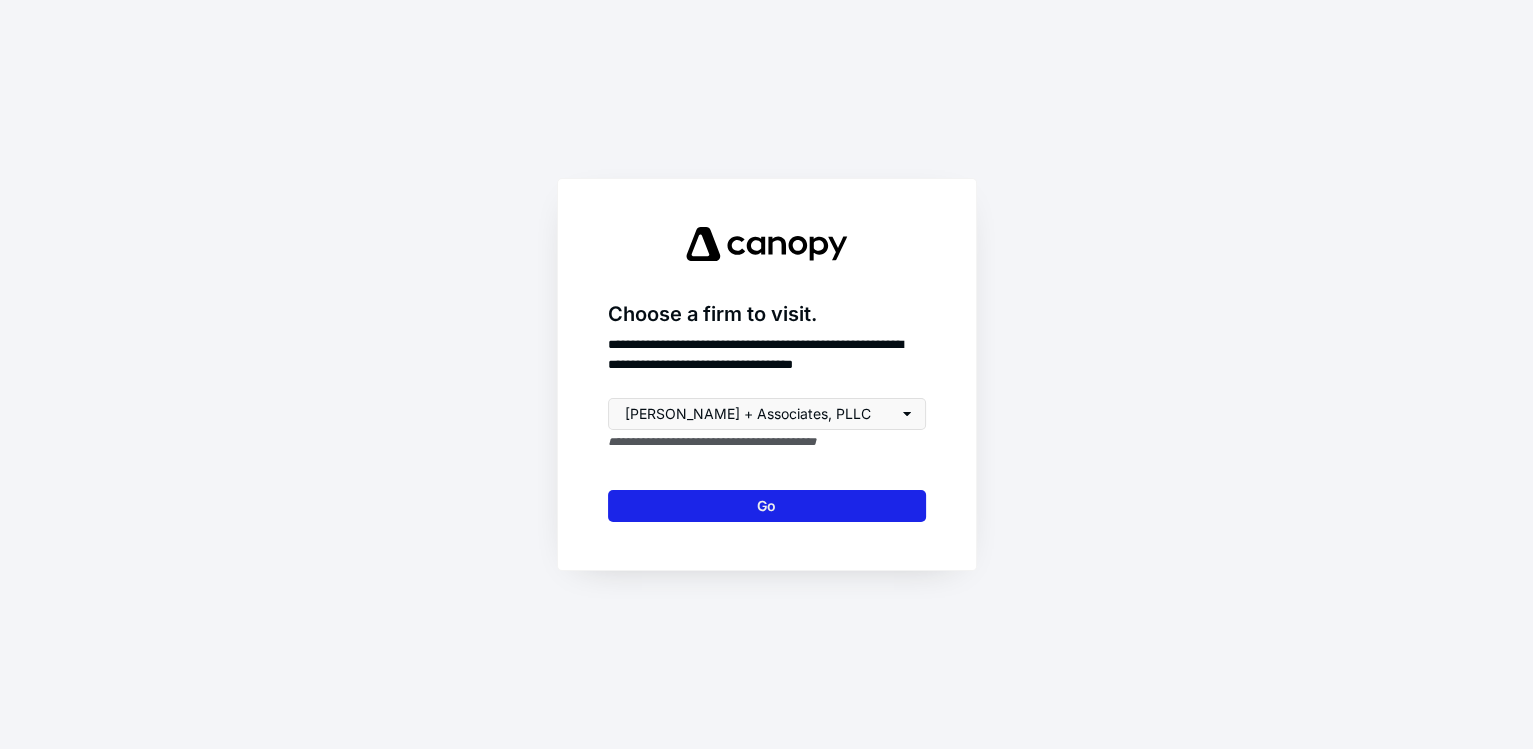 click on "Go" at bounding box center [767, 506] 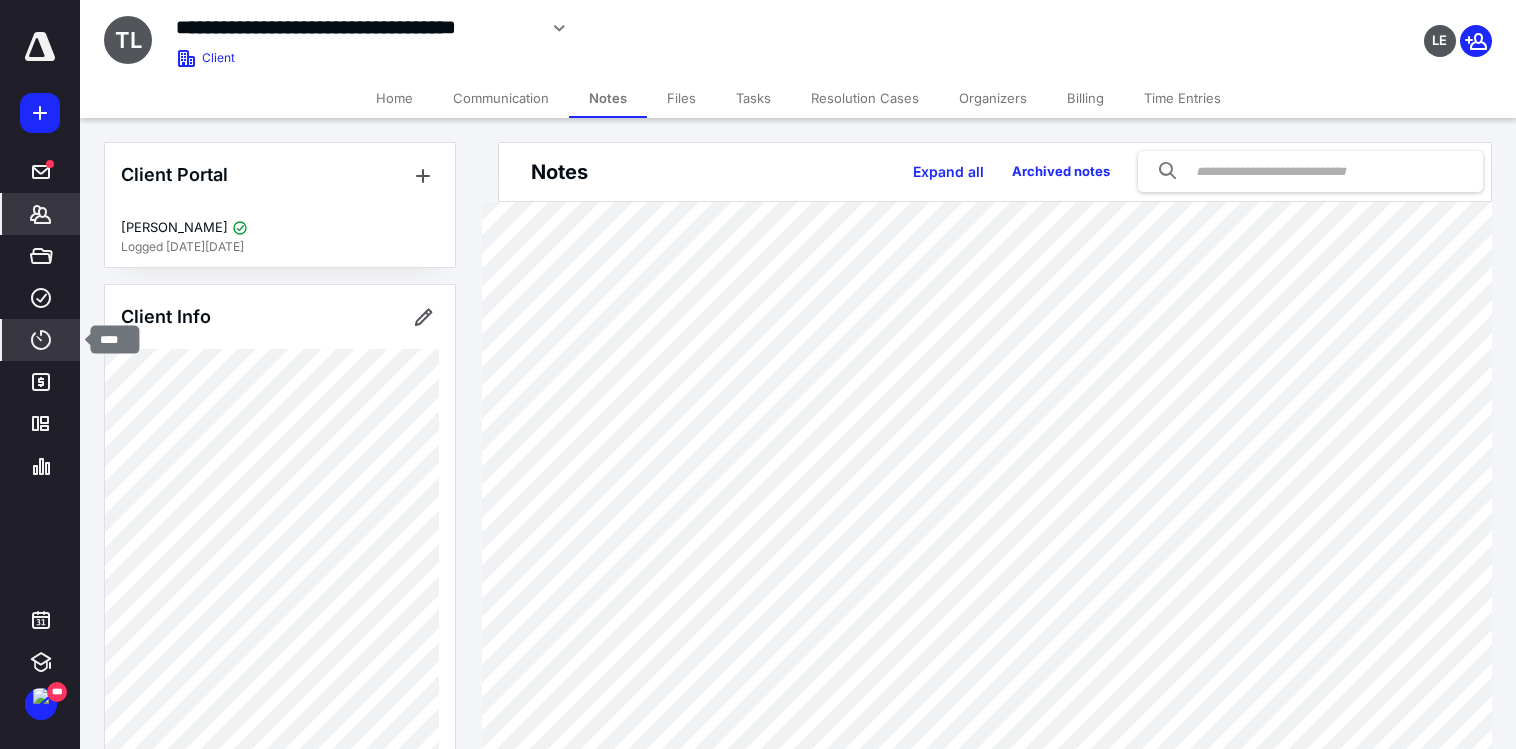 click 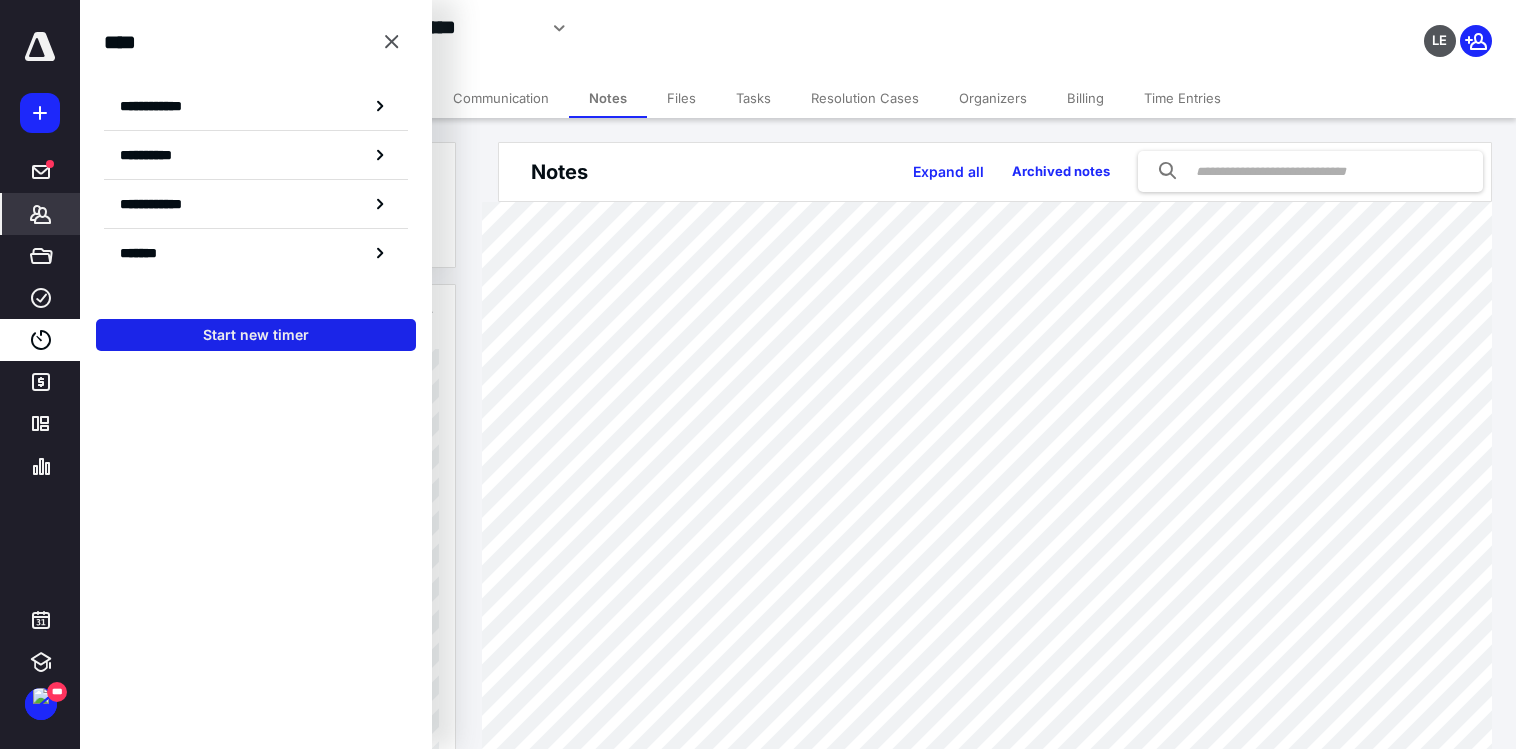 click on "Start new timer" at bounding box center [256, 335] 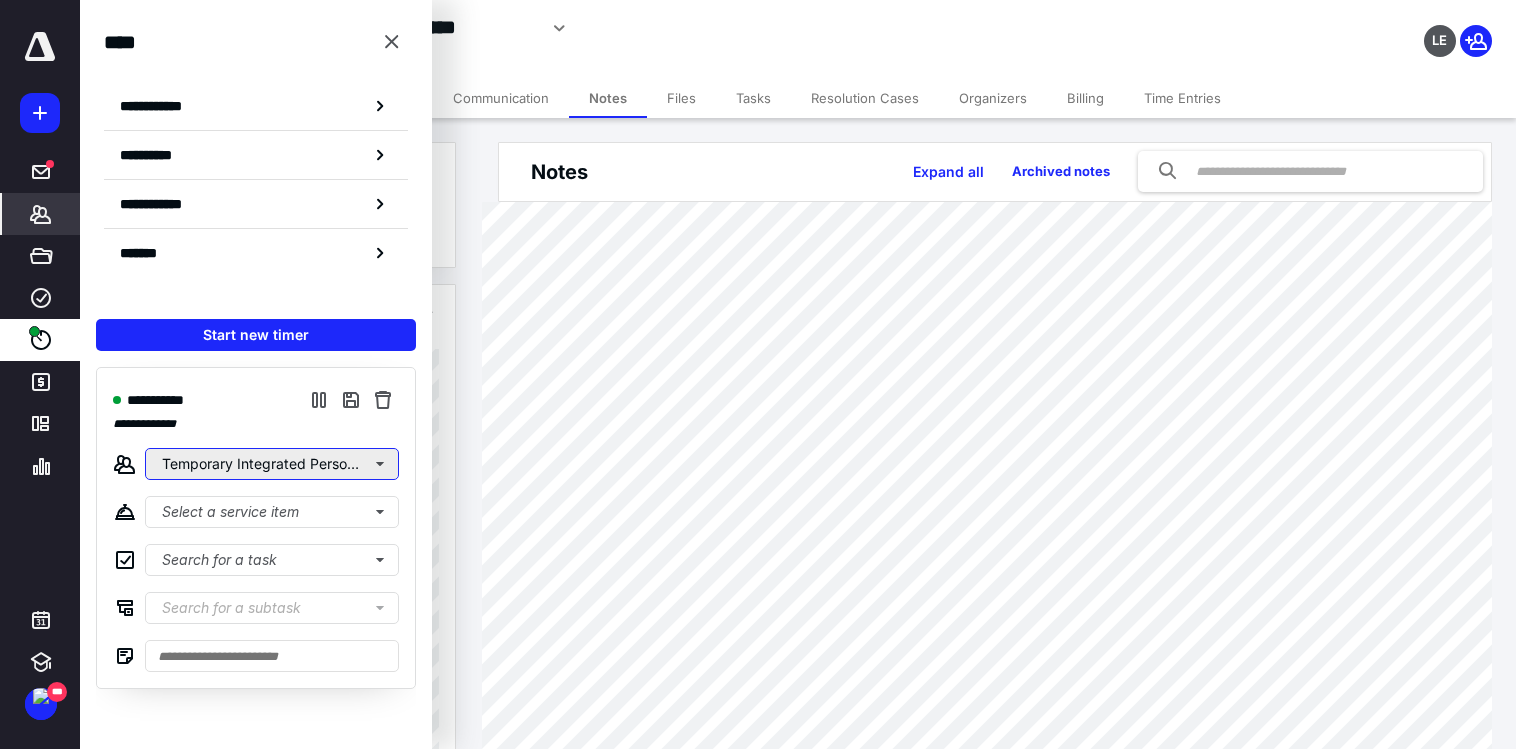 click on "Temporary Integrated Personnel, LLC" at bounding box center [272, 464] 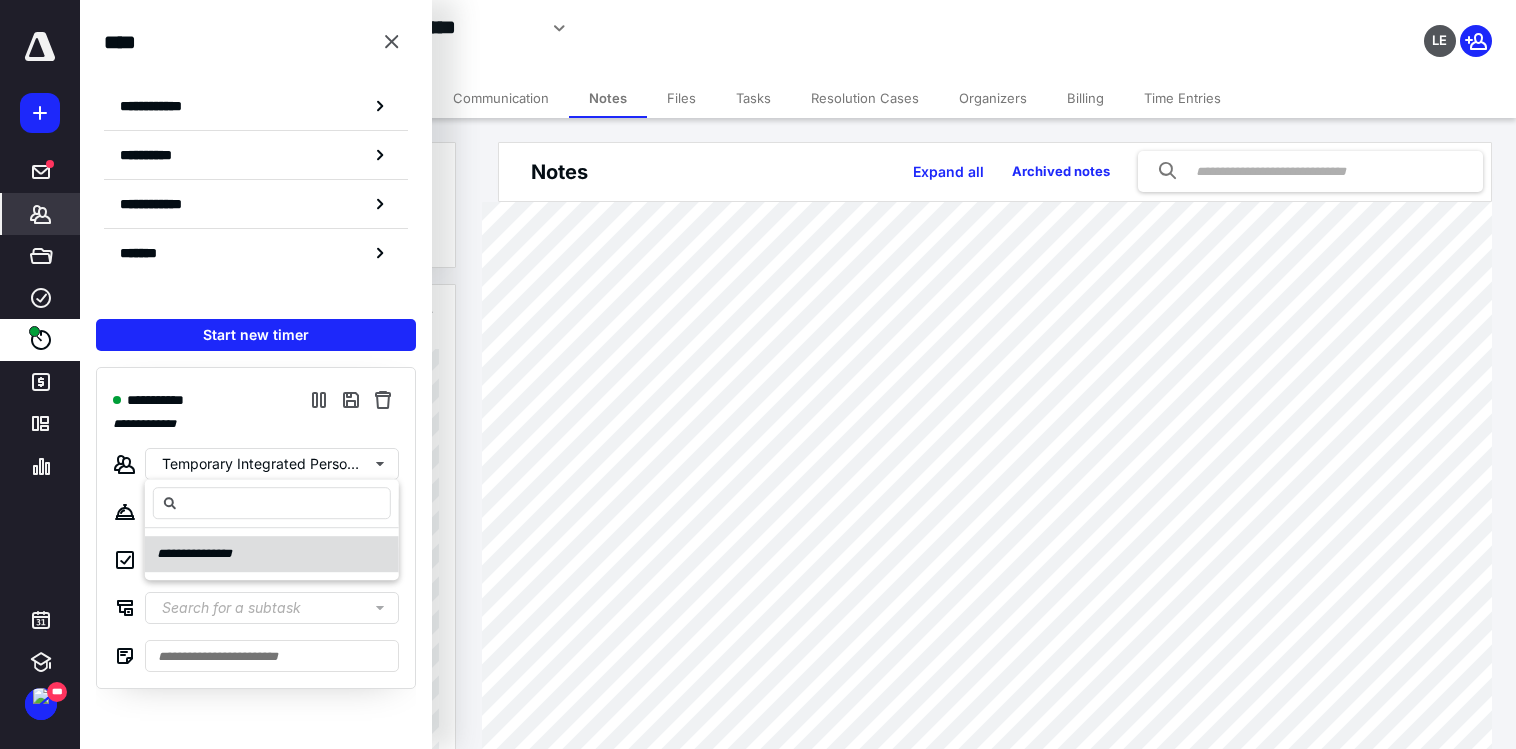click on "**********" at bounding box center [203, 554] 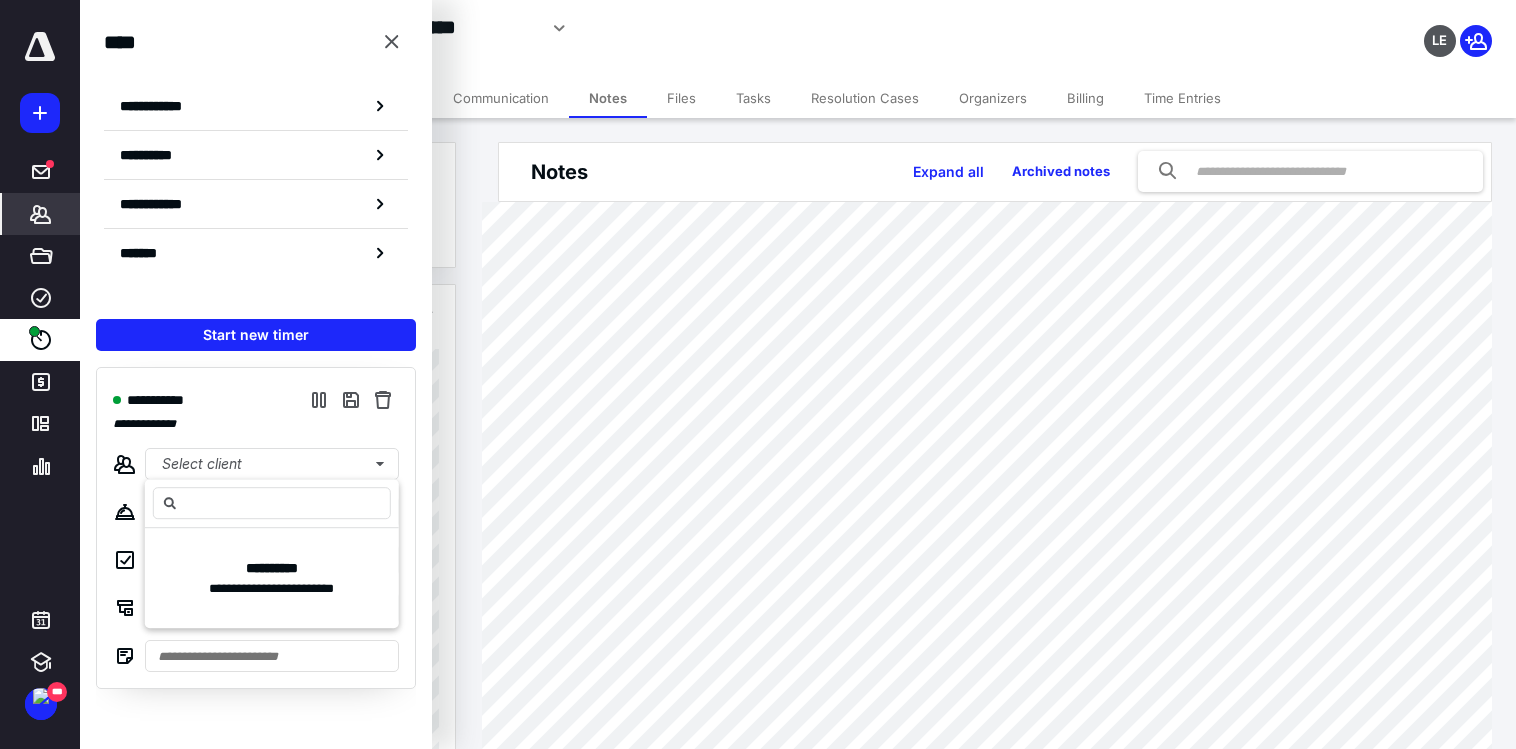 click on "**********" at bounding box center [256, 424] 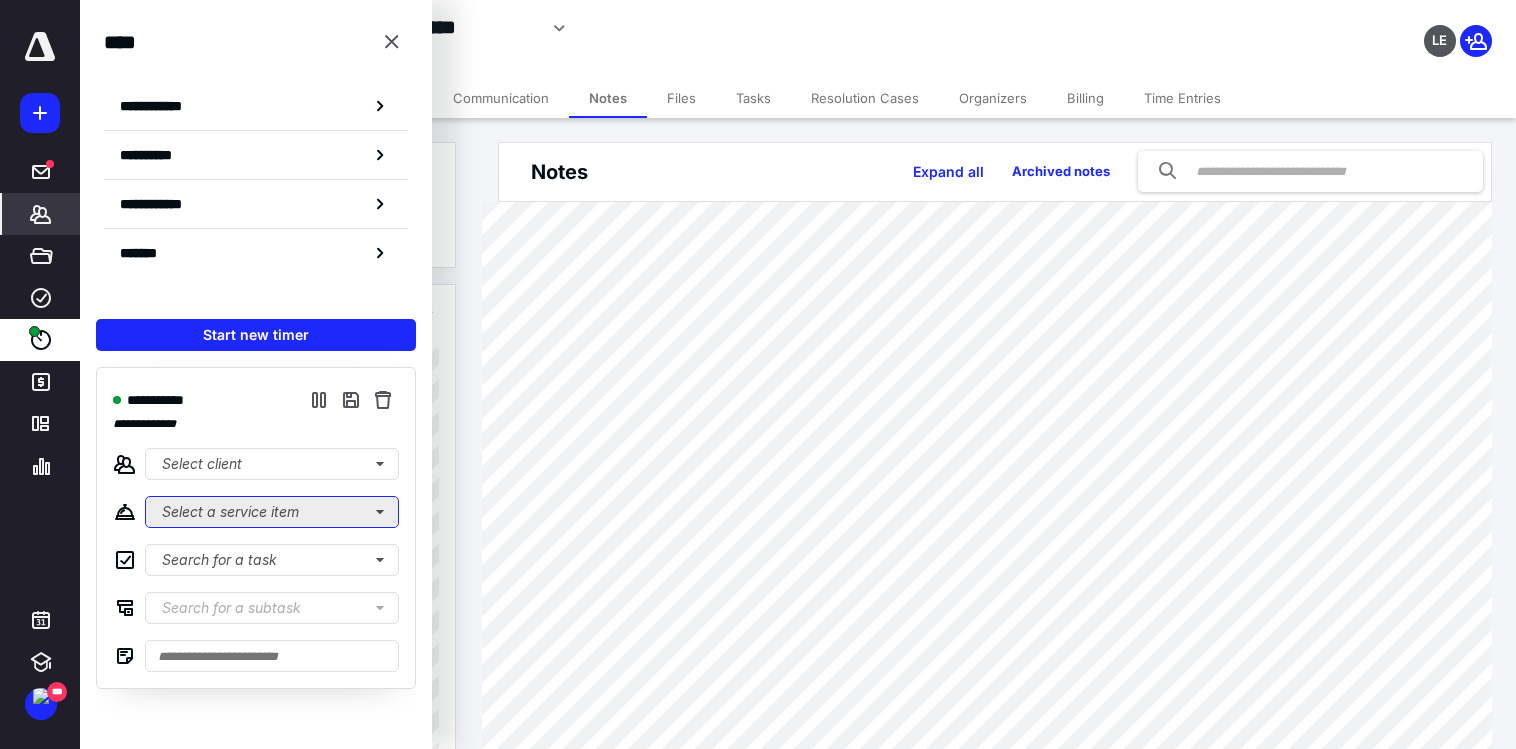 click on "Select a service item" at bounding box center (272, 512) 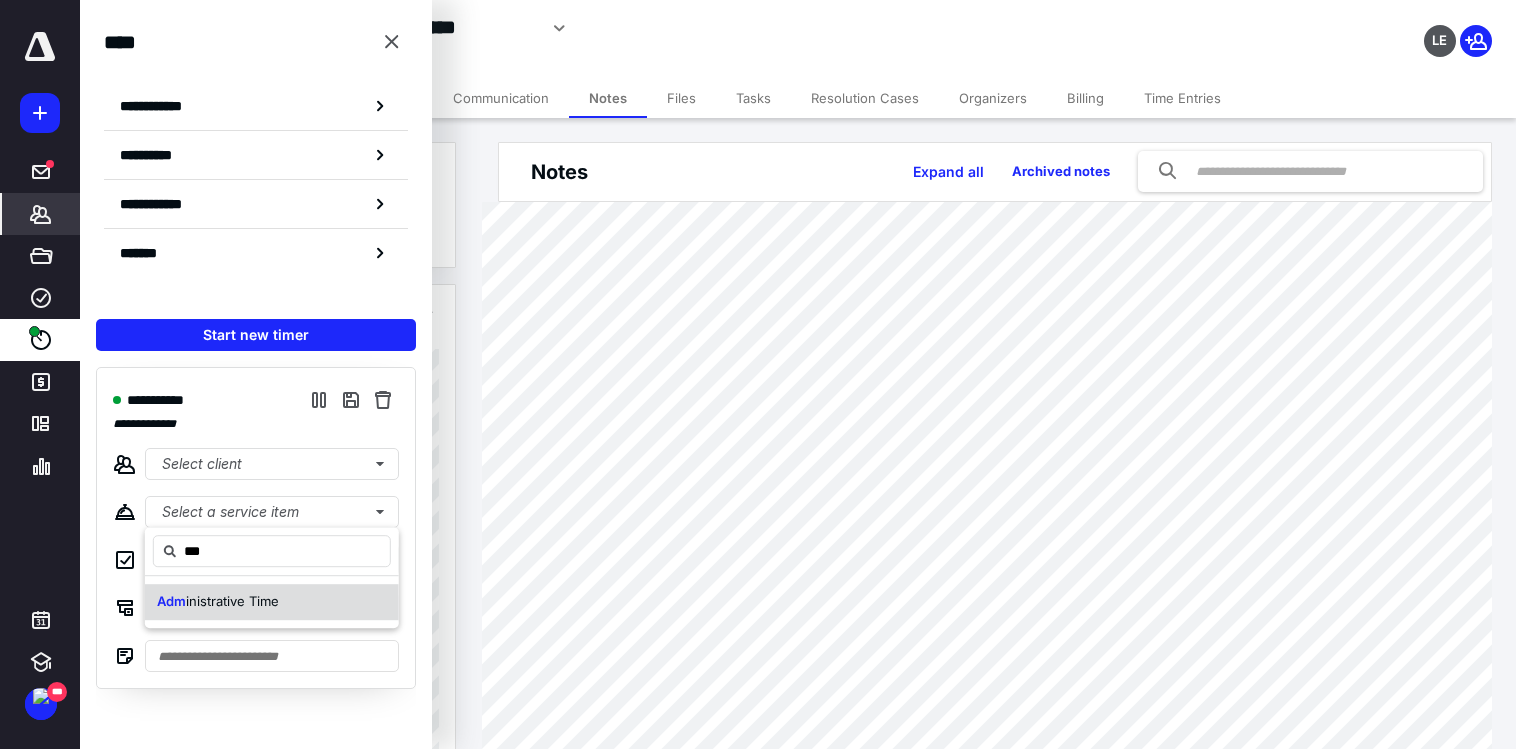 click on "inistrative Time" at bounding box center [232, 601] 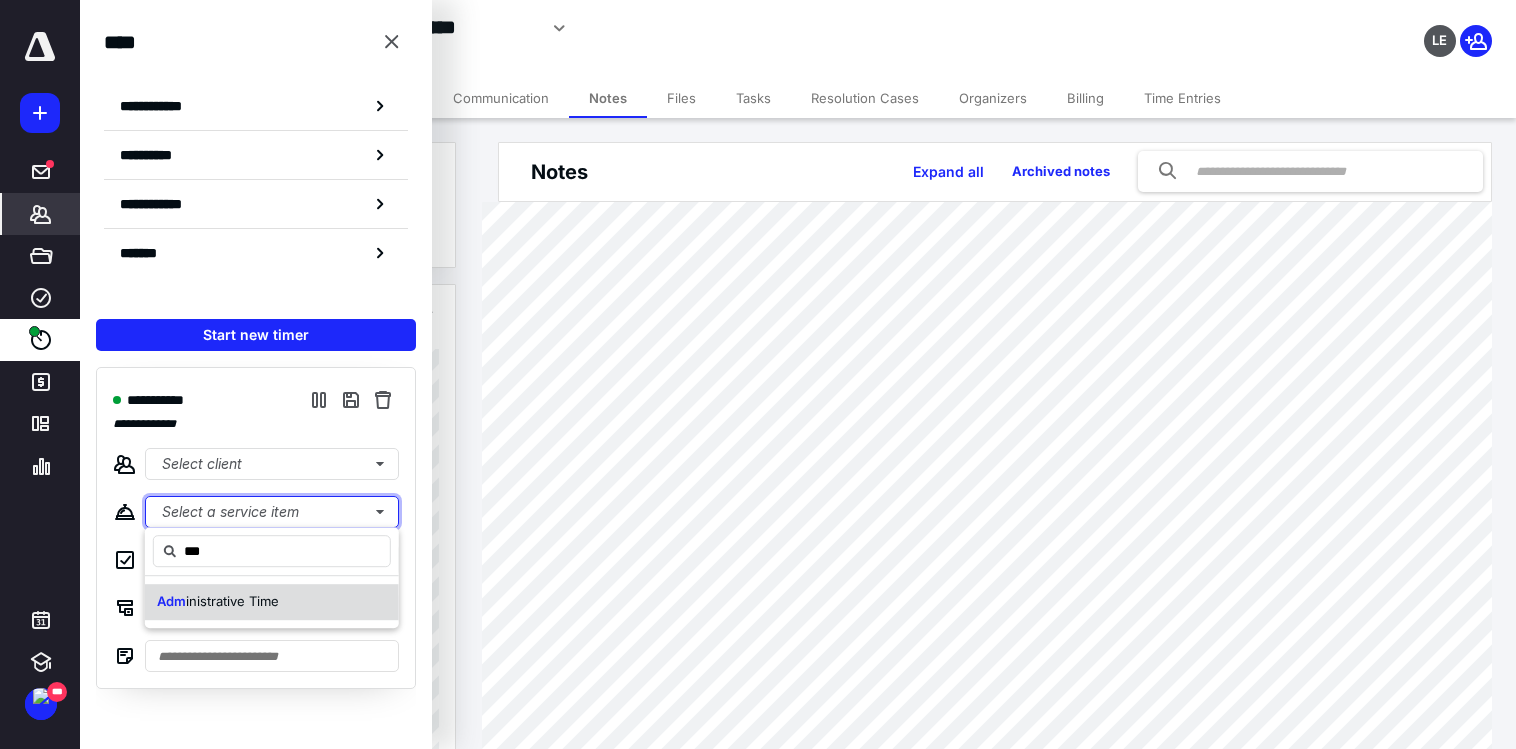 type 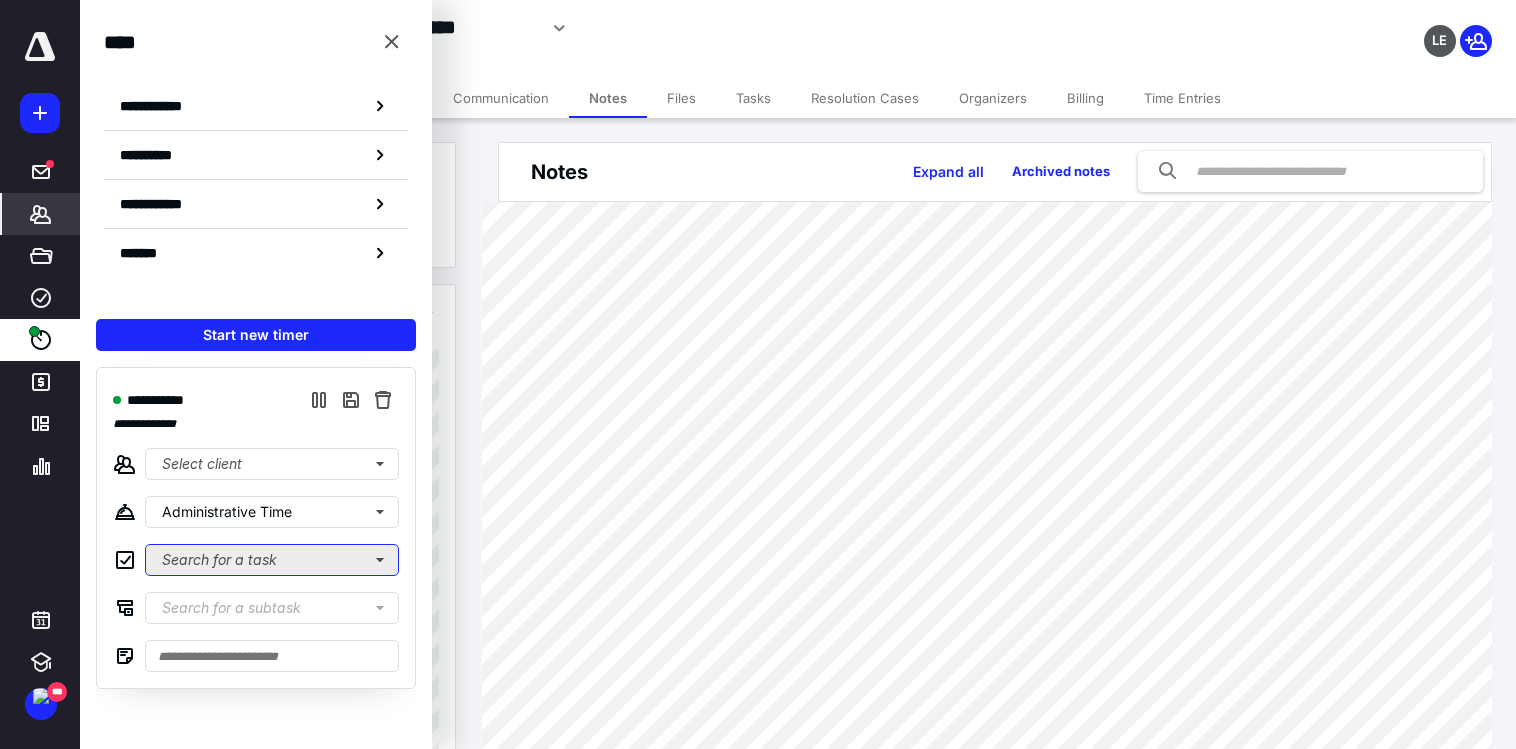click on "Search for a task" at bounding box center [272, 560] 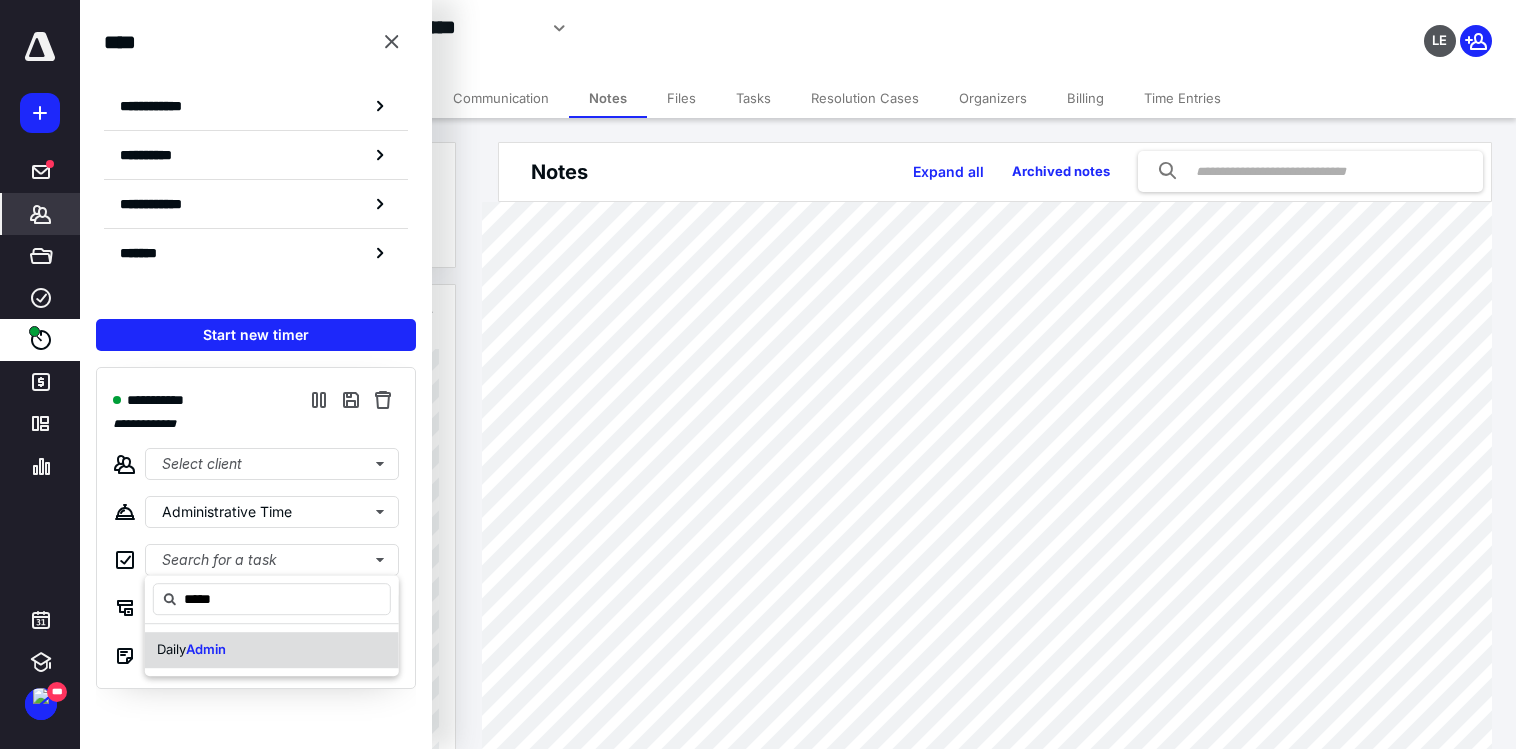 click on "Admin" at bounding box center [206, 649] 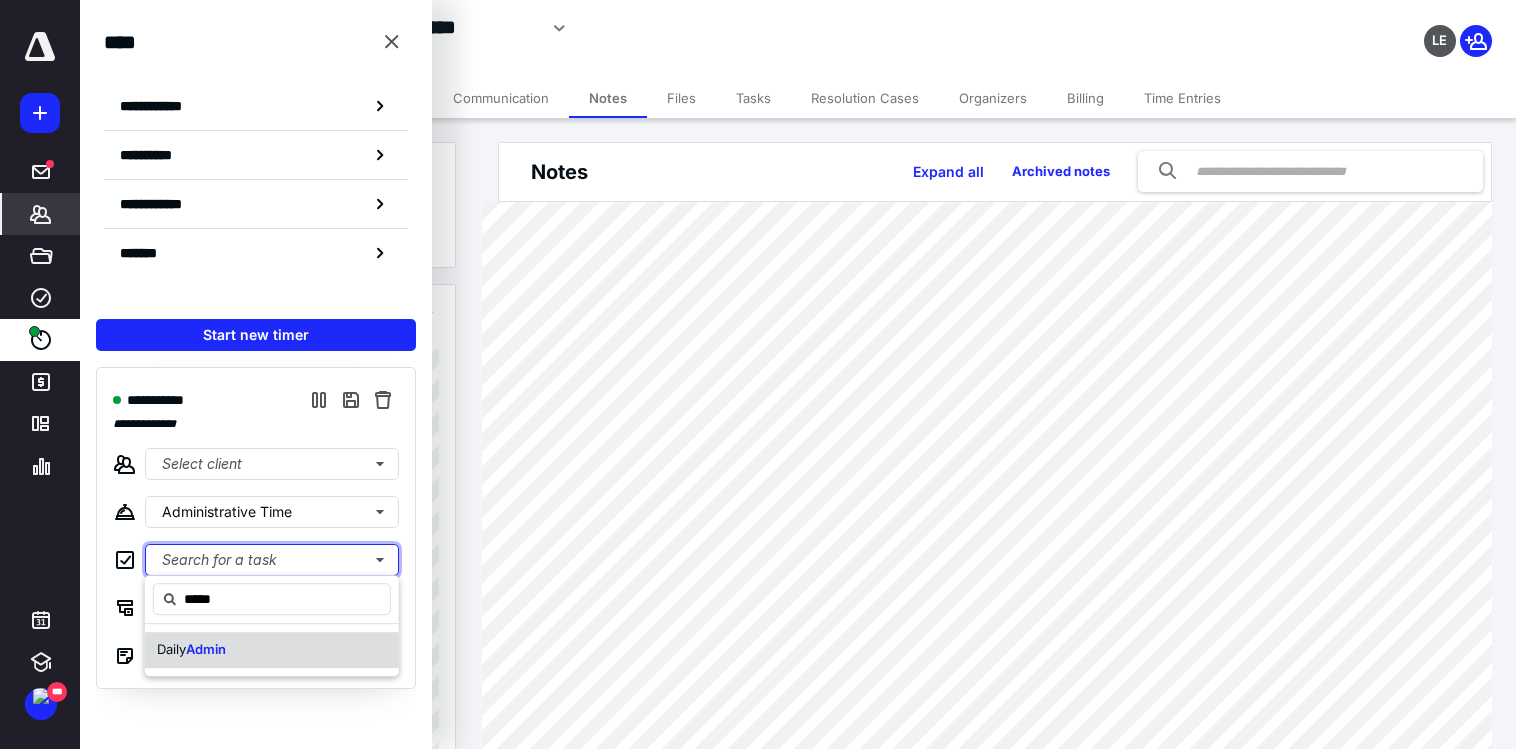 type 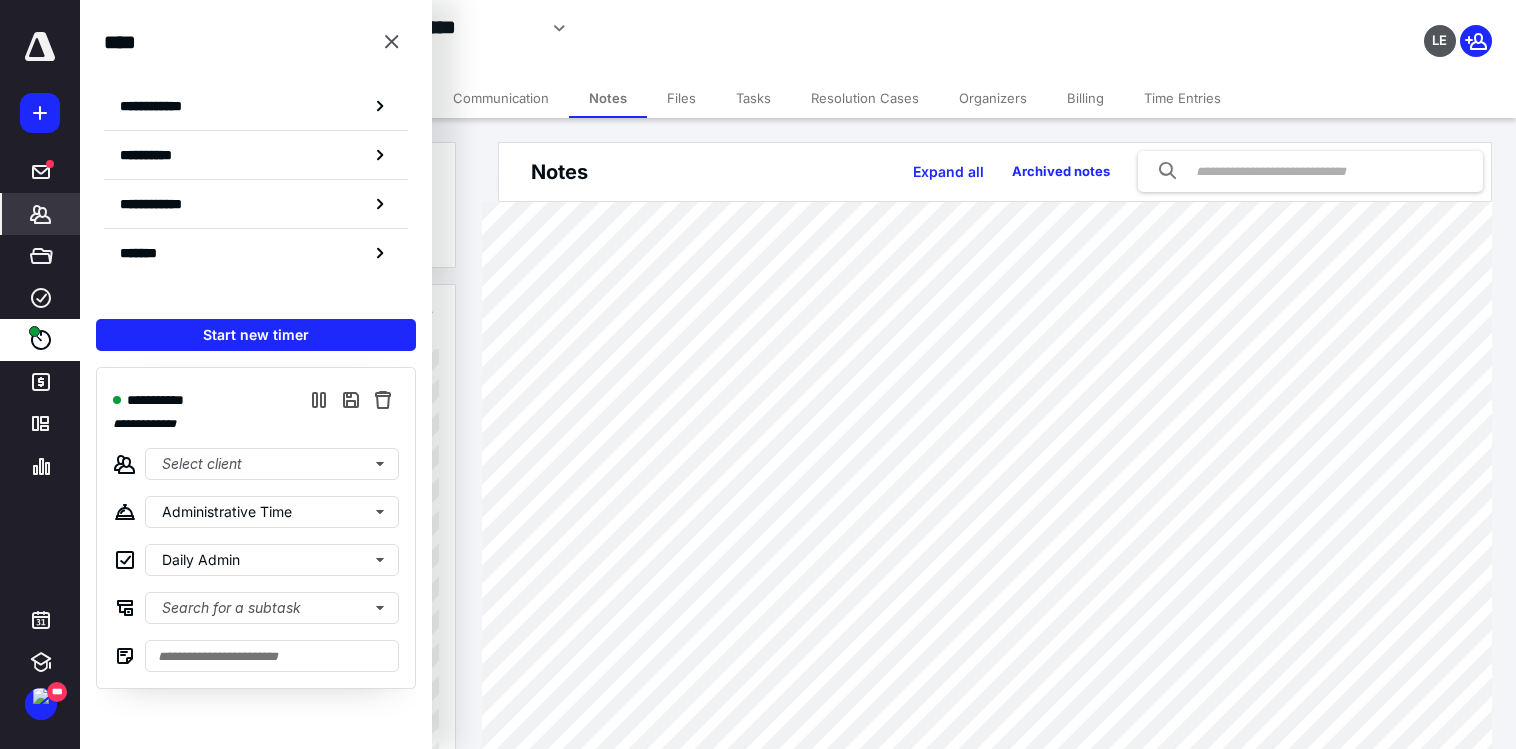 click on "Notes" at bounding box center [608, 98] 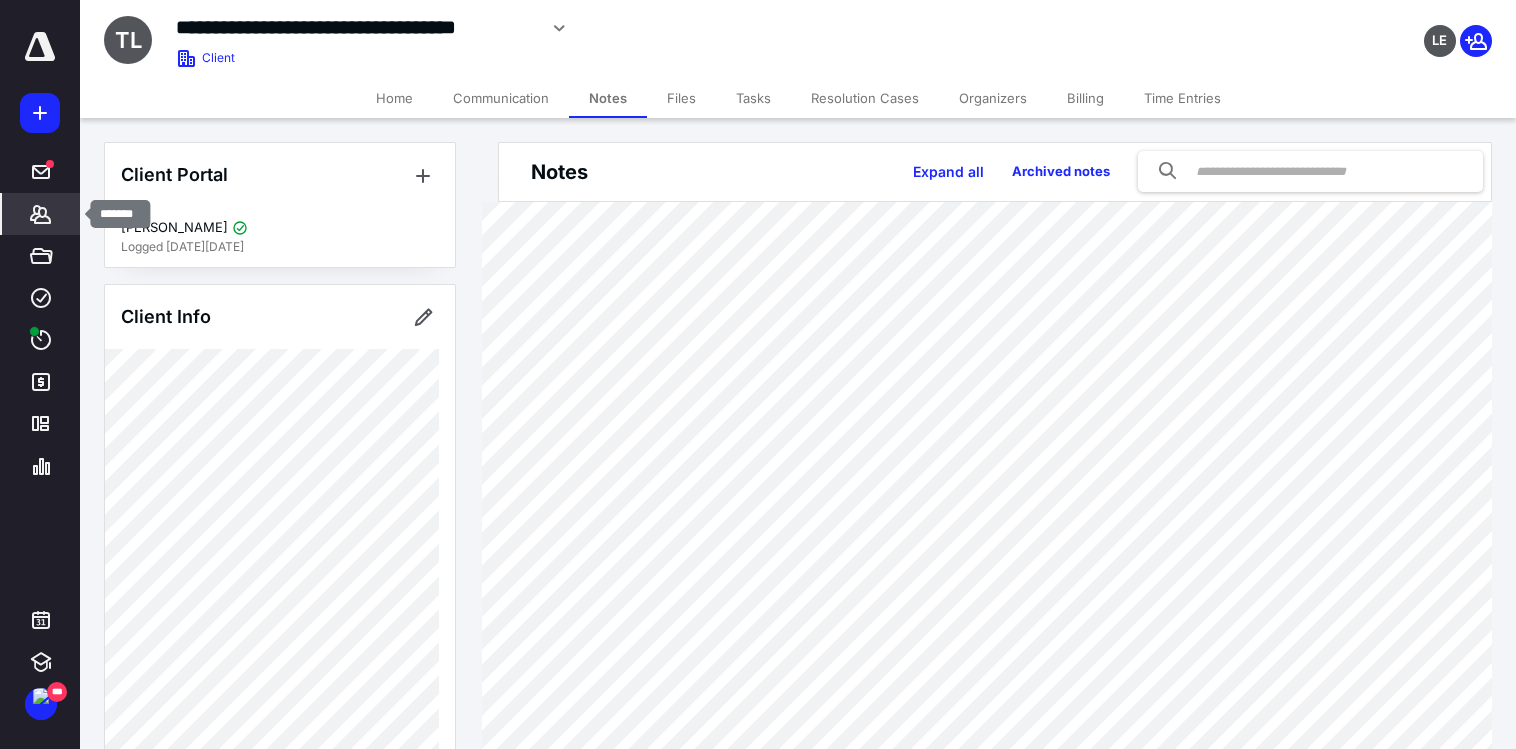 click on "*******" at bounding box center [41, 214] 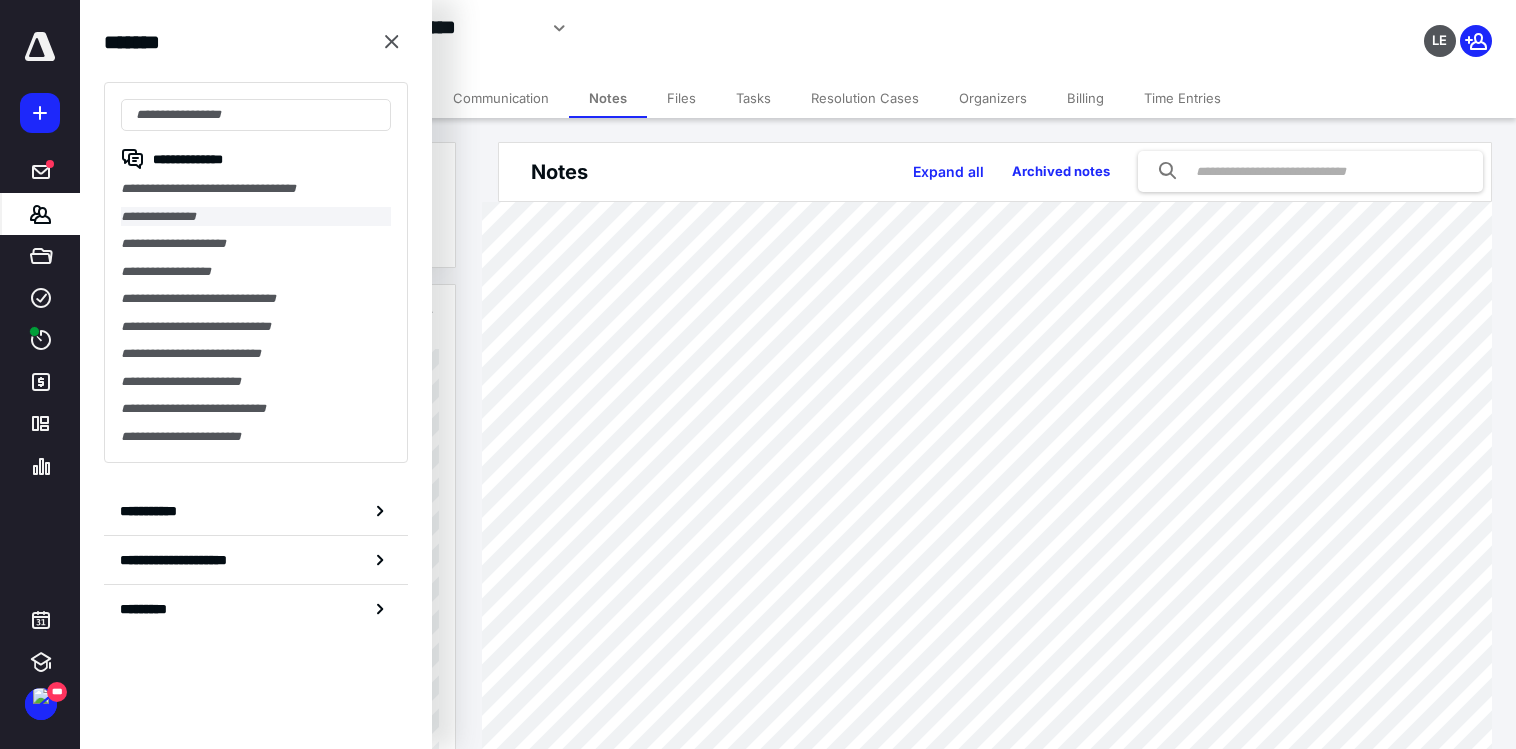 click on "**********" at bounding box center (256, 217) 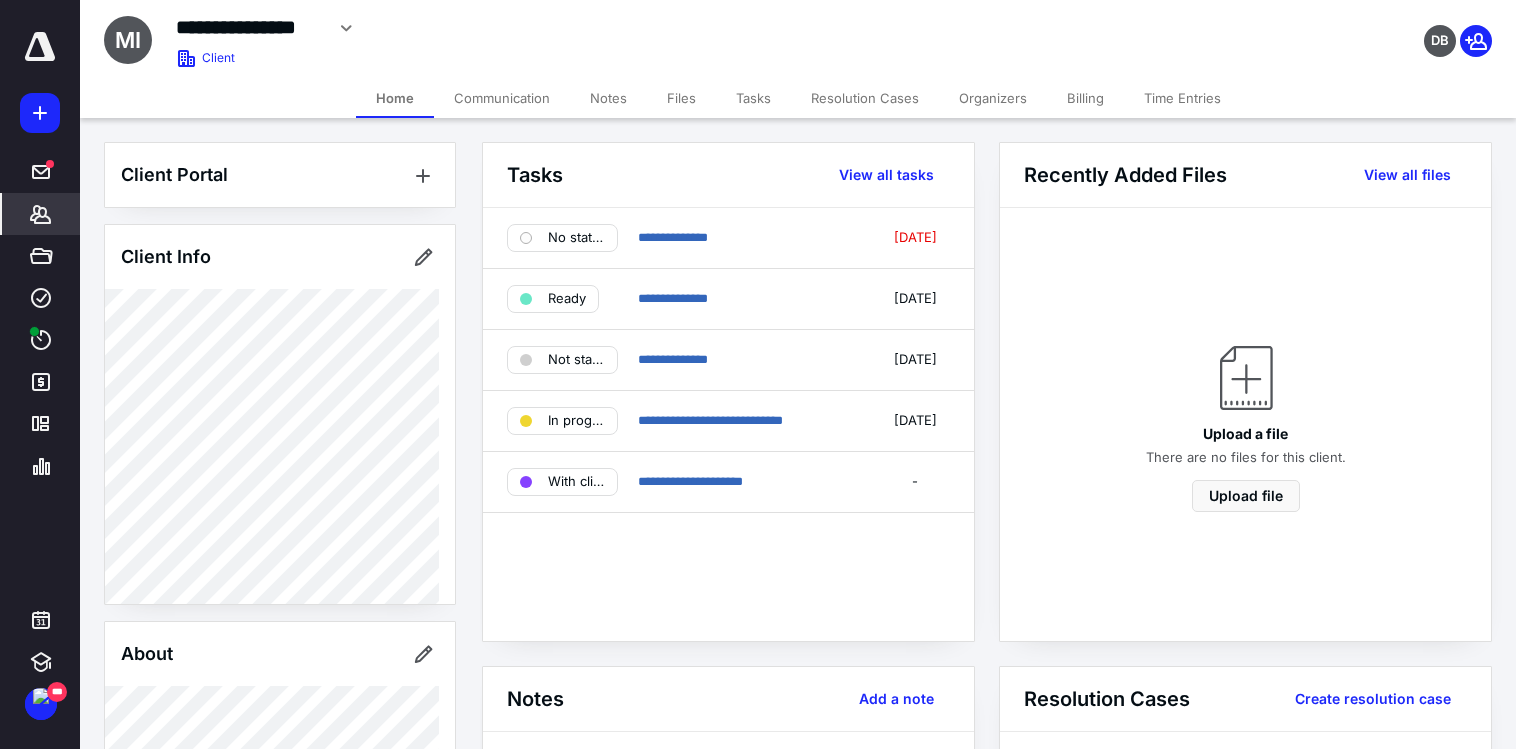 click on "Notes" at bounding box center (608, 98) 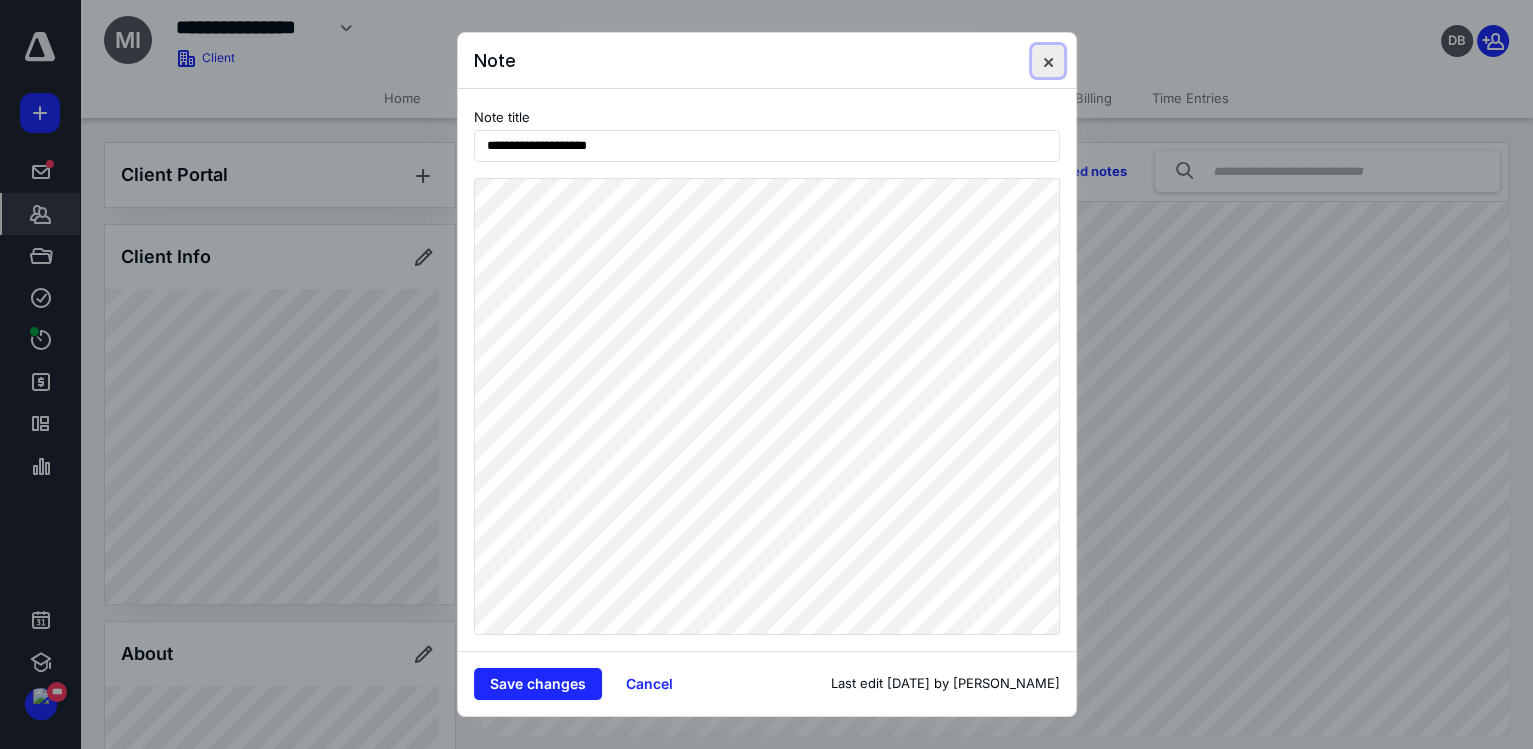 click at bounding box center [1048, 61] 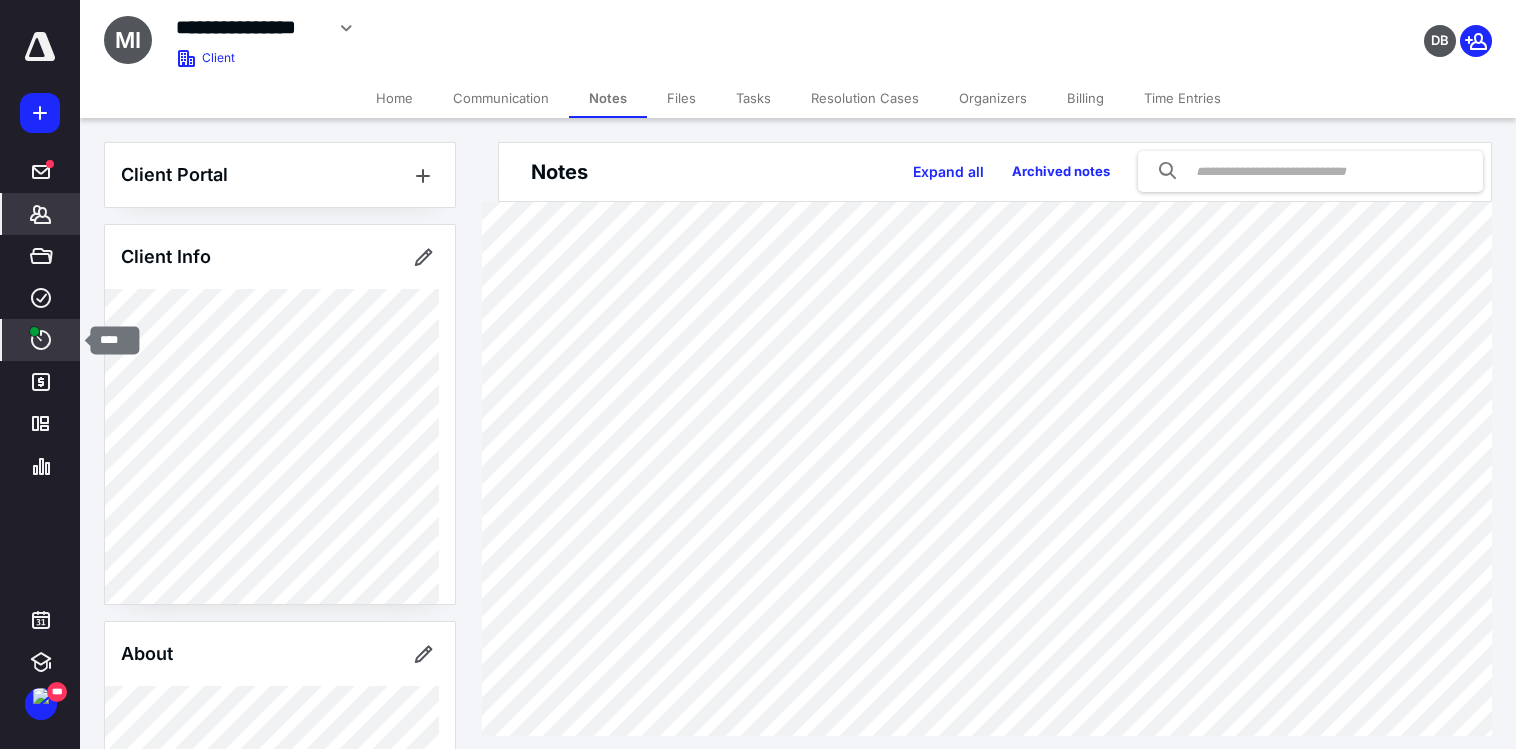 click at bounding box center [34, 331] 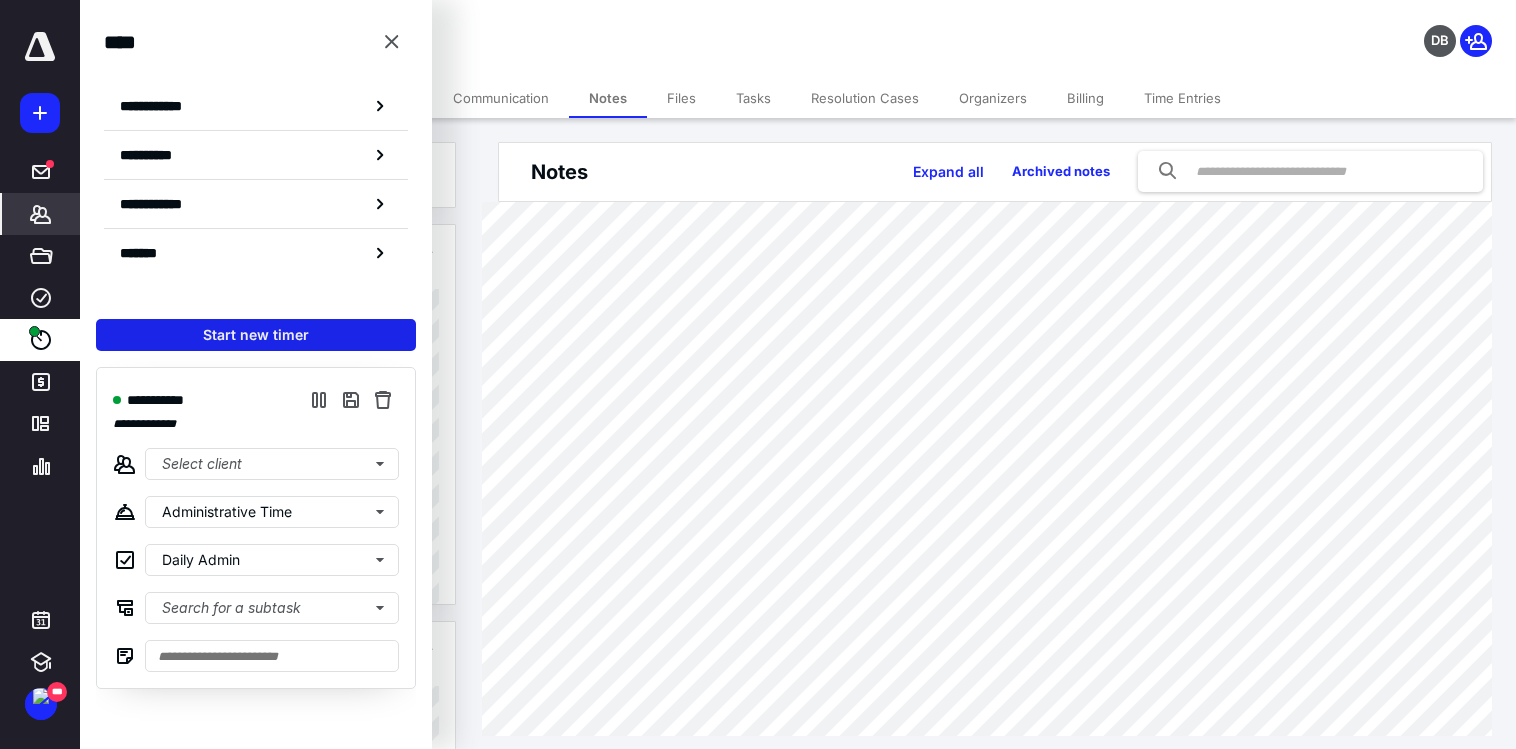 click on "Start new timer" at bounding box center [256, 335] 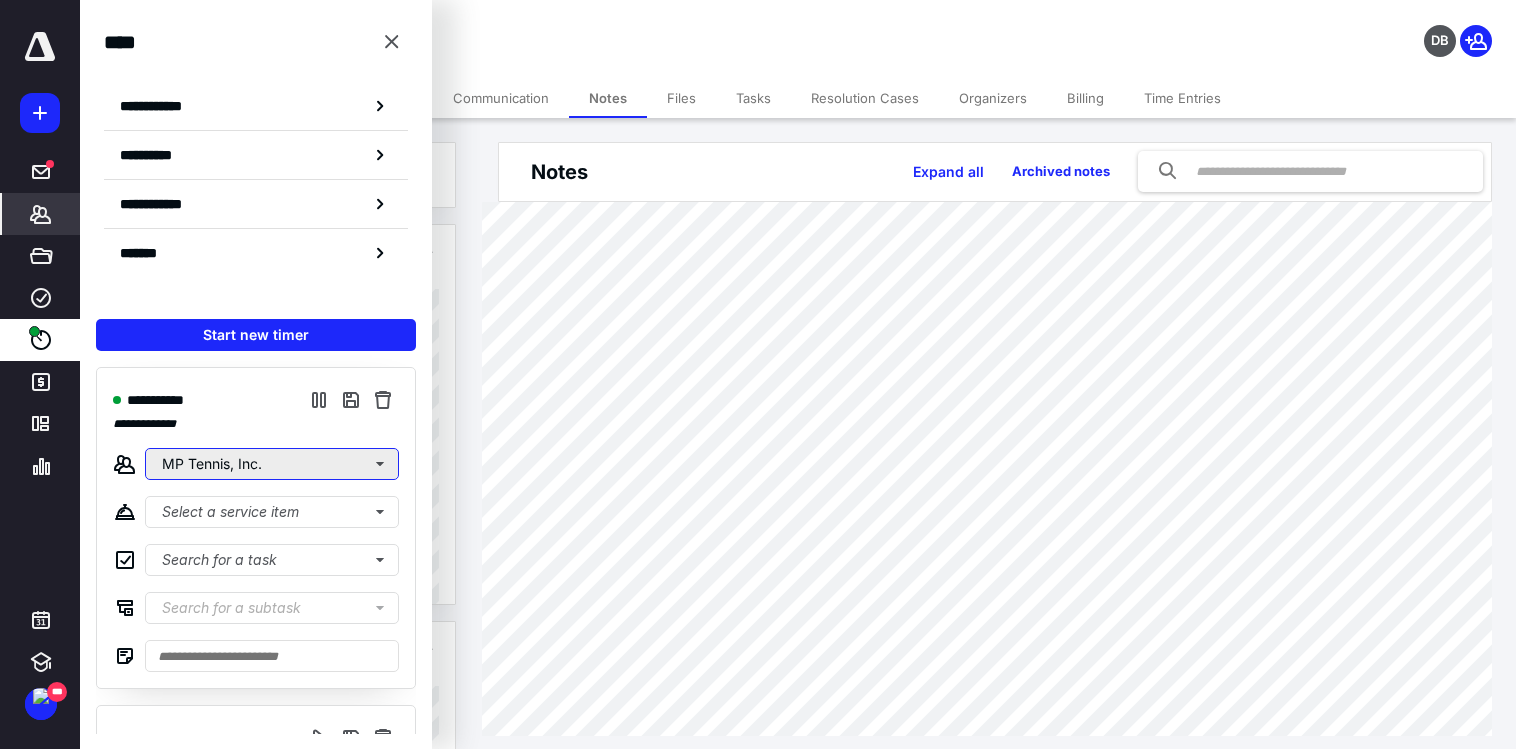 click on "MP Tennis, Inc." at bounding box center (272, 464) 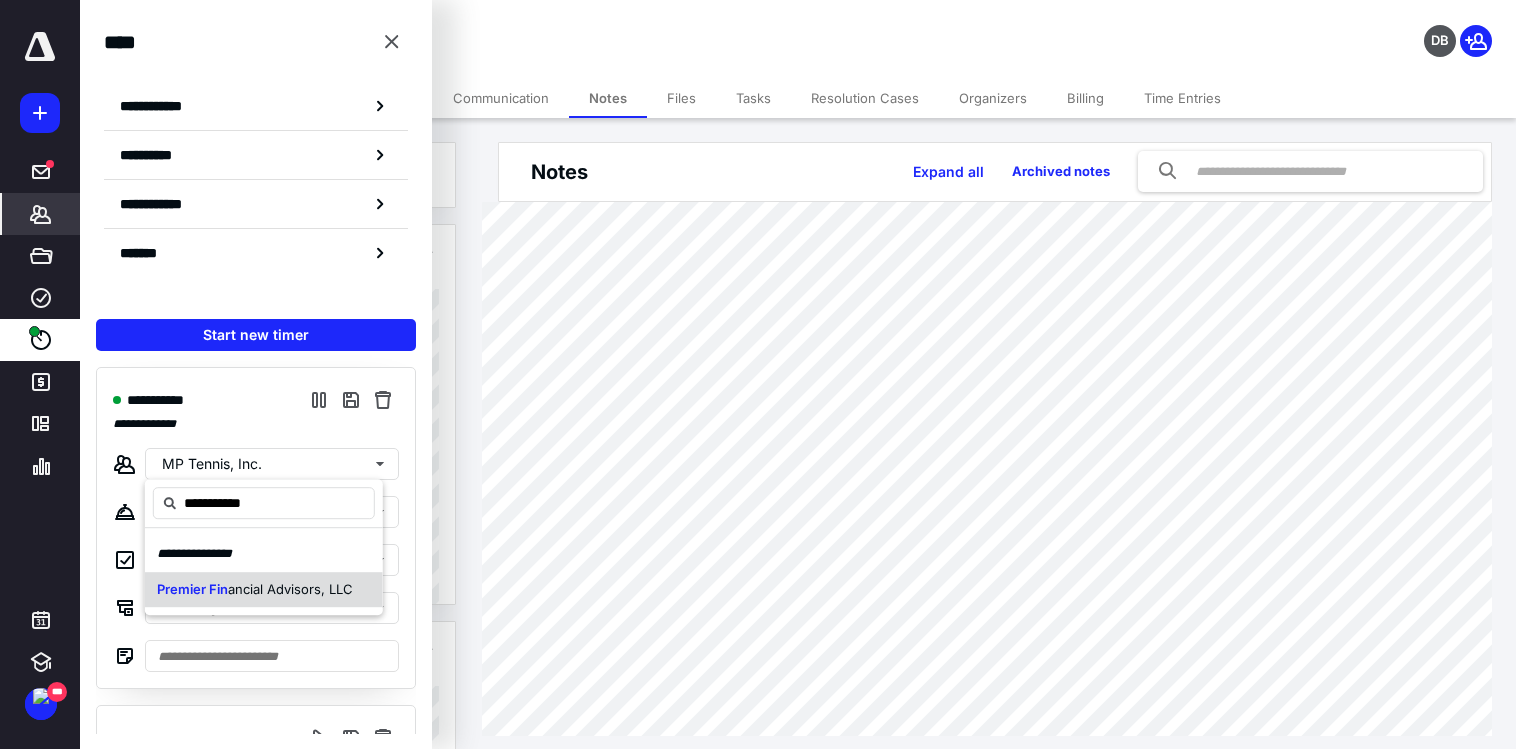 click on "ancial Advisors, LLC" at bounding box center (290, 589) 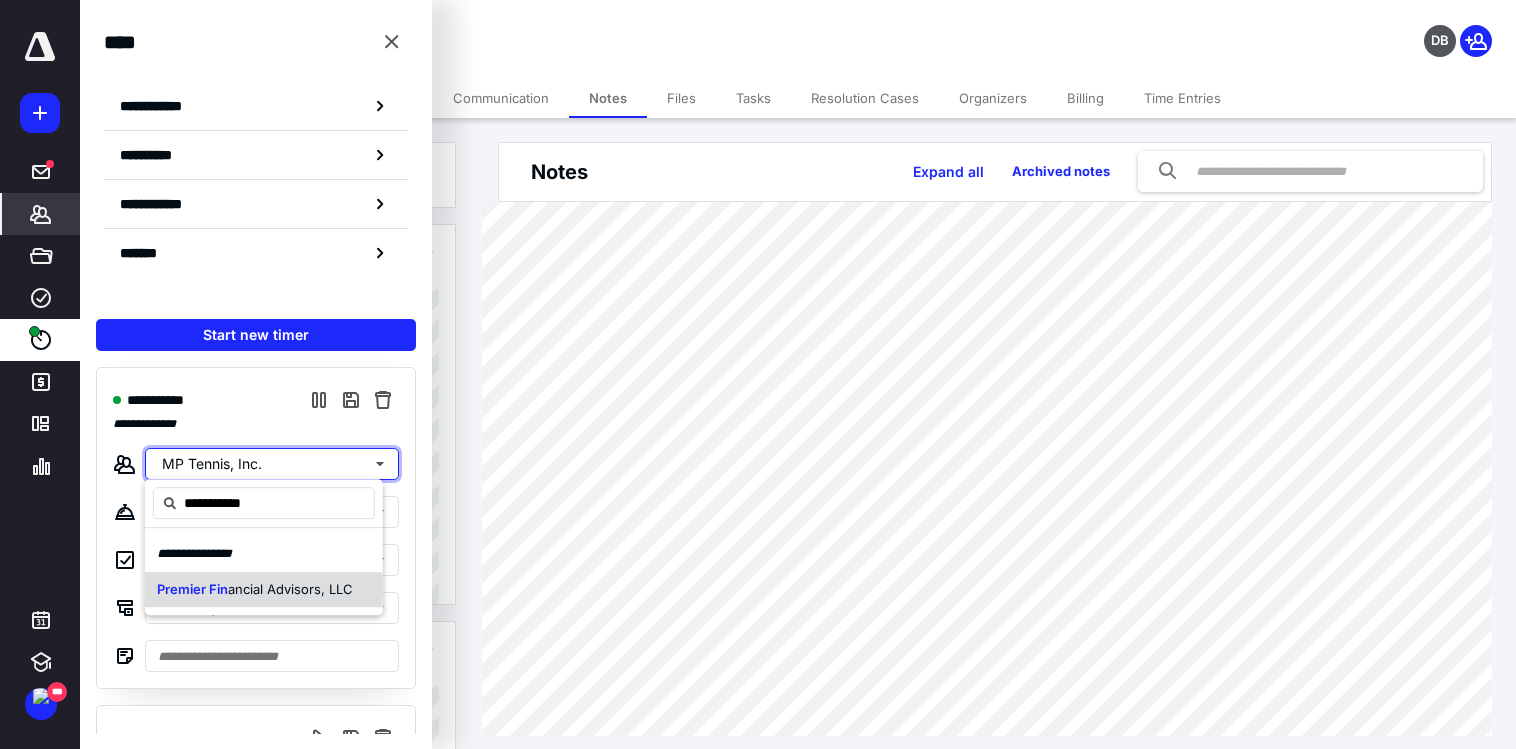 type 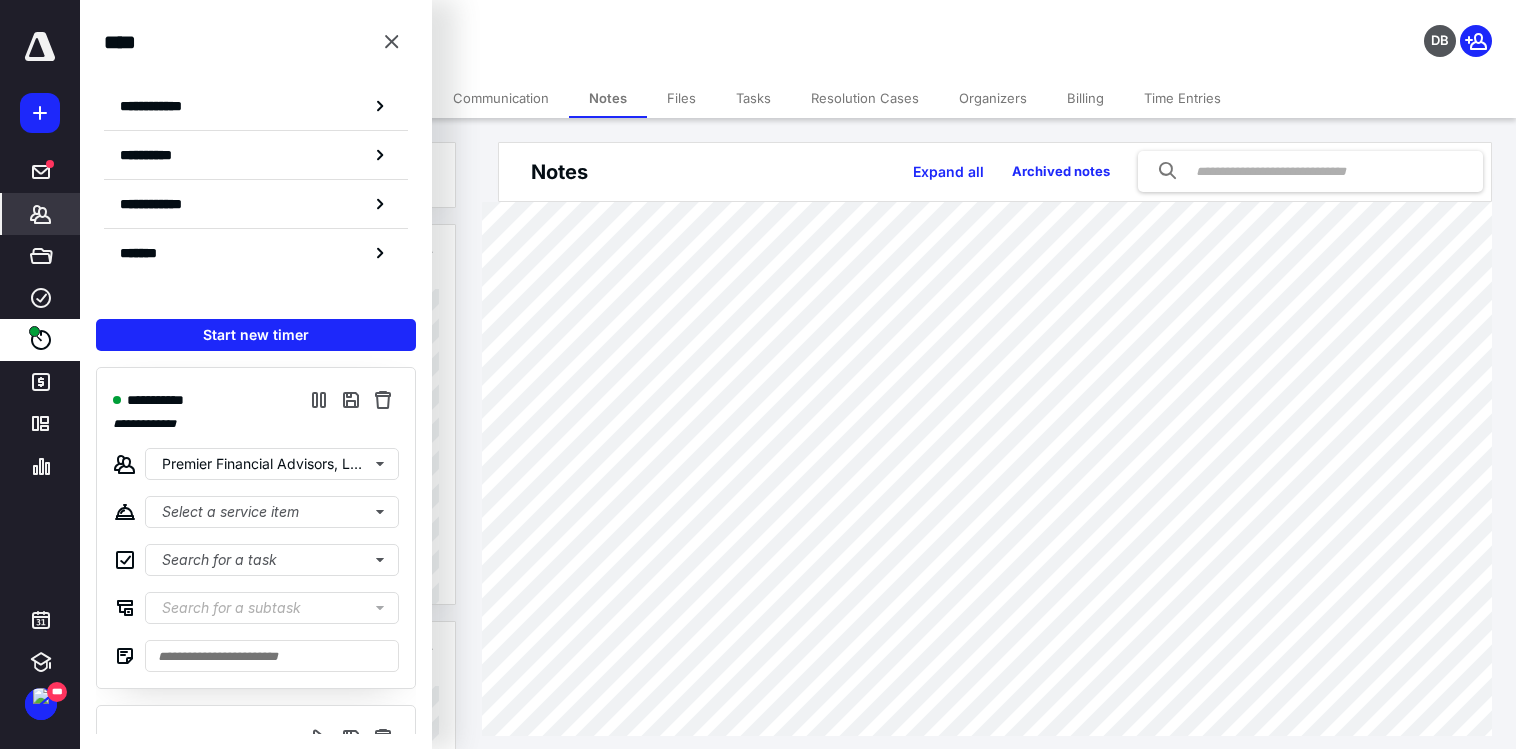 click on "Notes Expand all Archived notes" at bounding box center [998, 439] 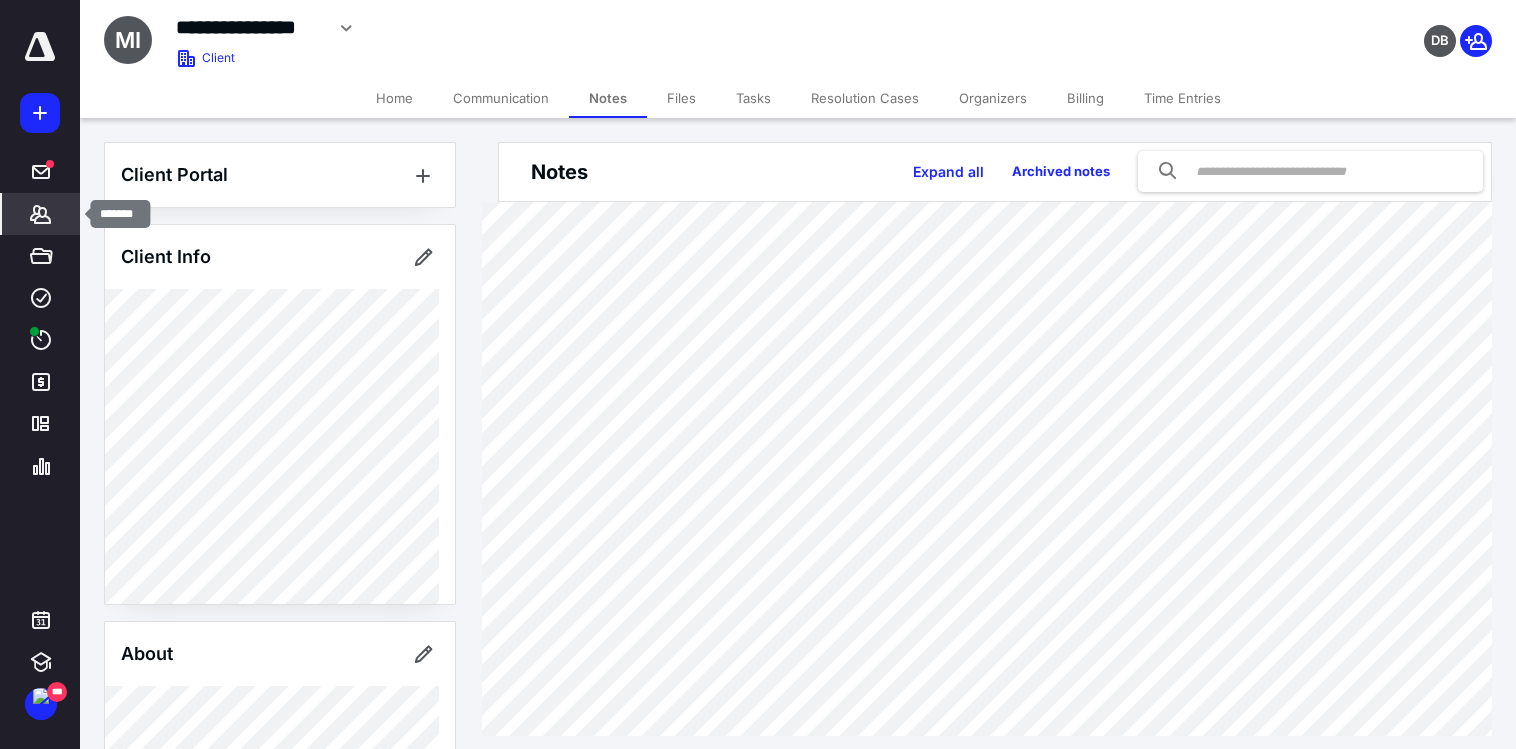 click 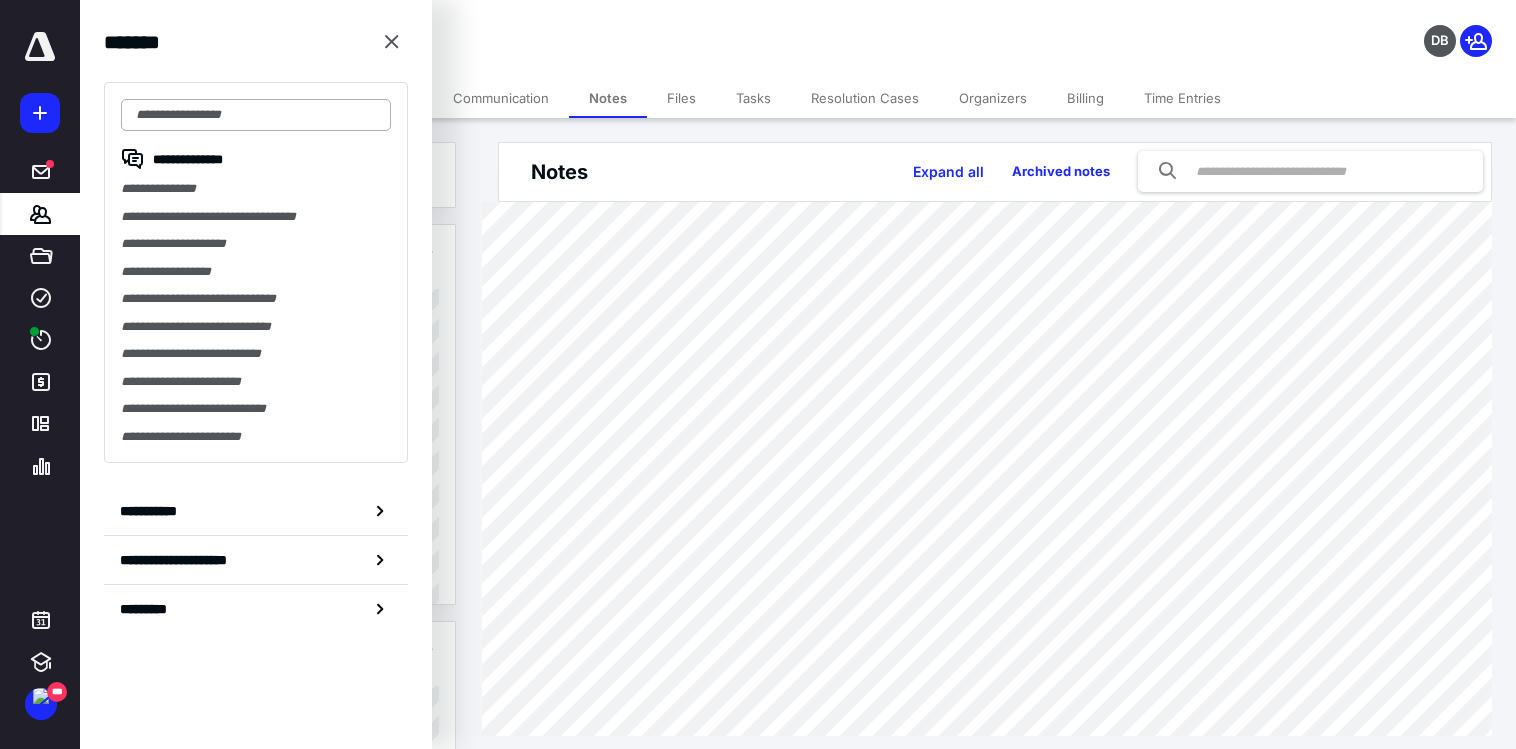 click at bounding box center [256, 115] 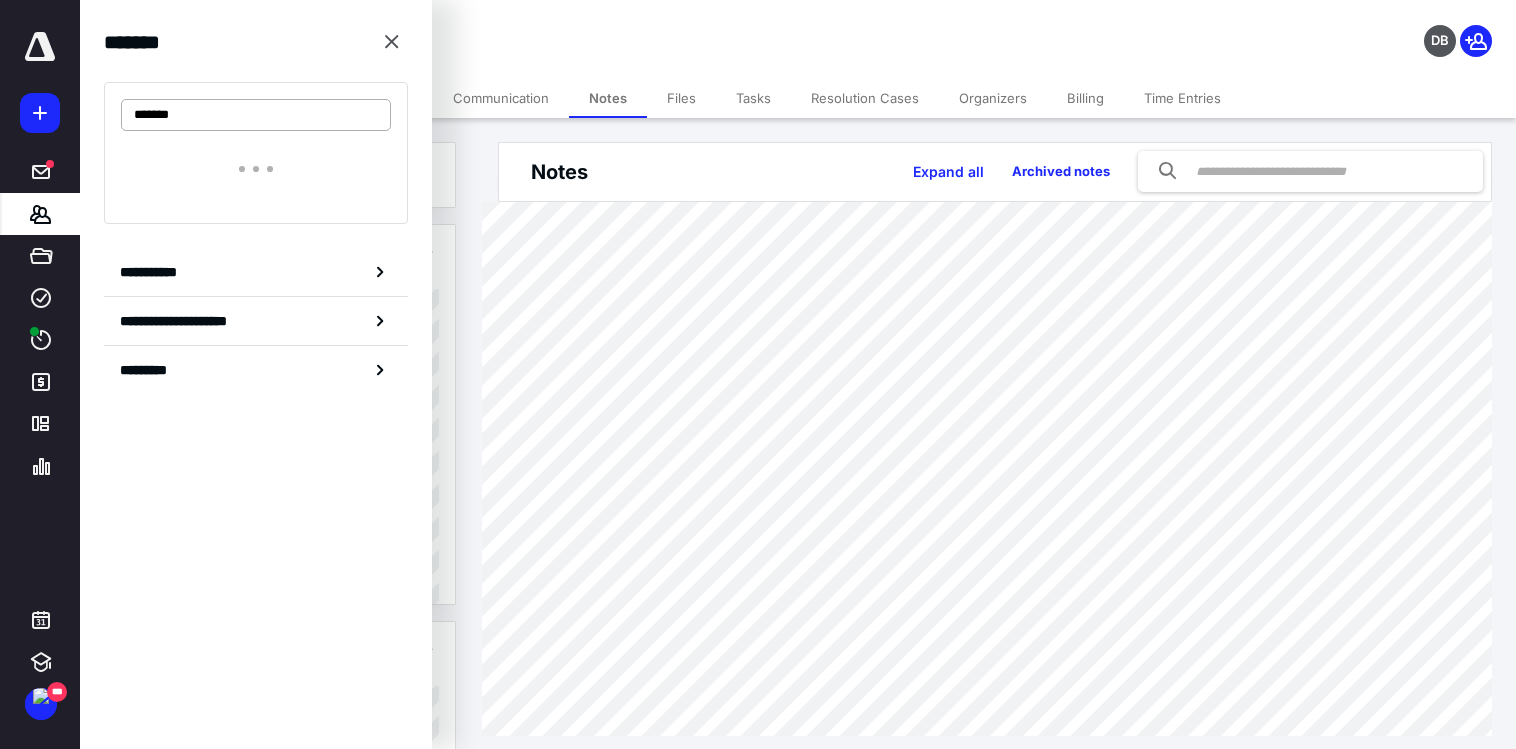 type on "*******" 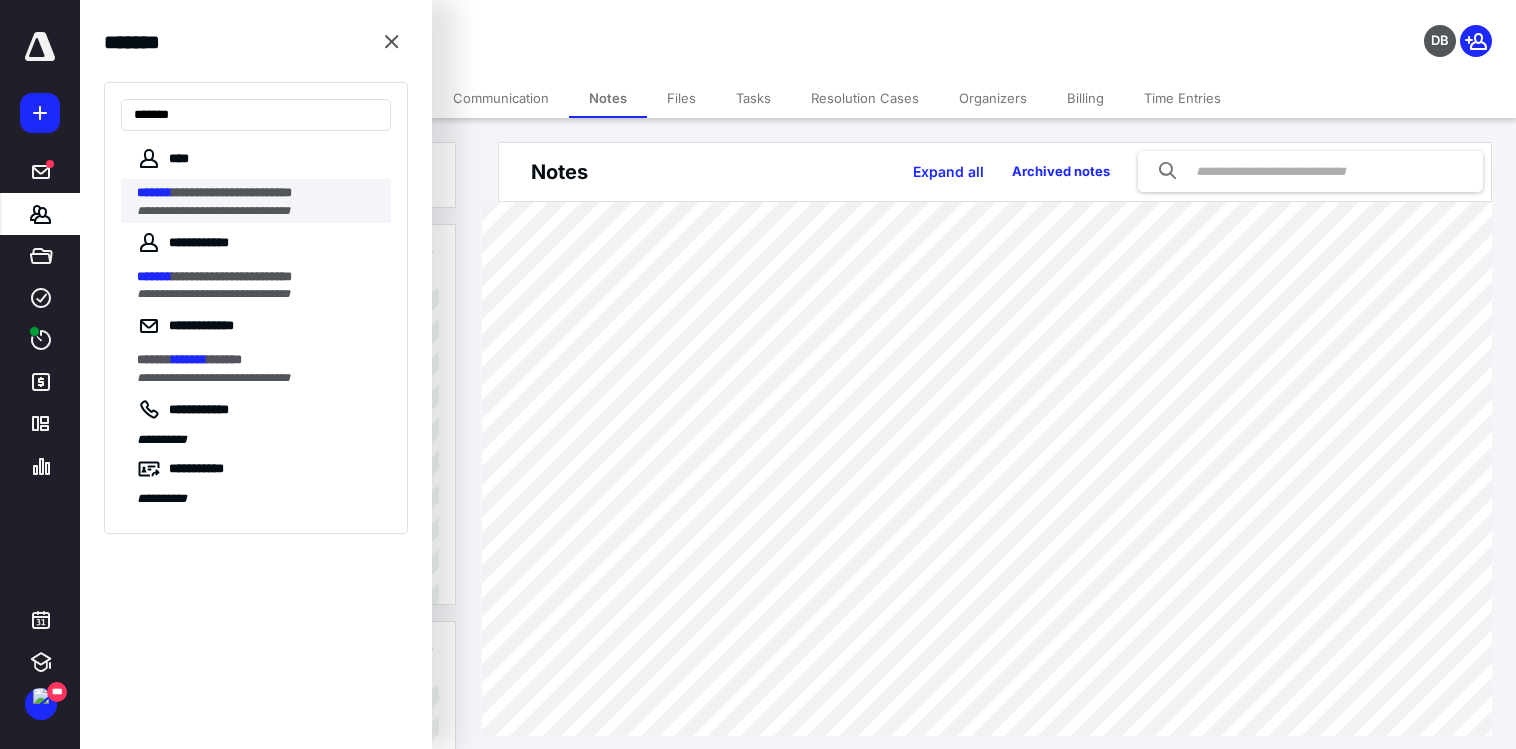 click on "**********" at bounding box center (258, 211) 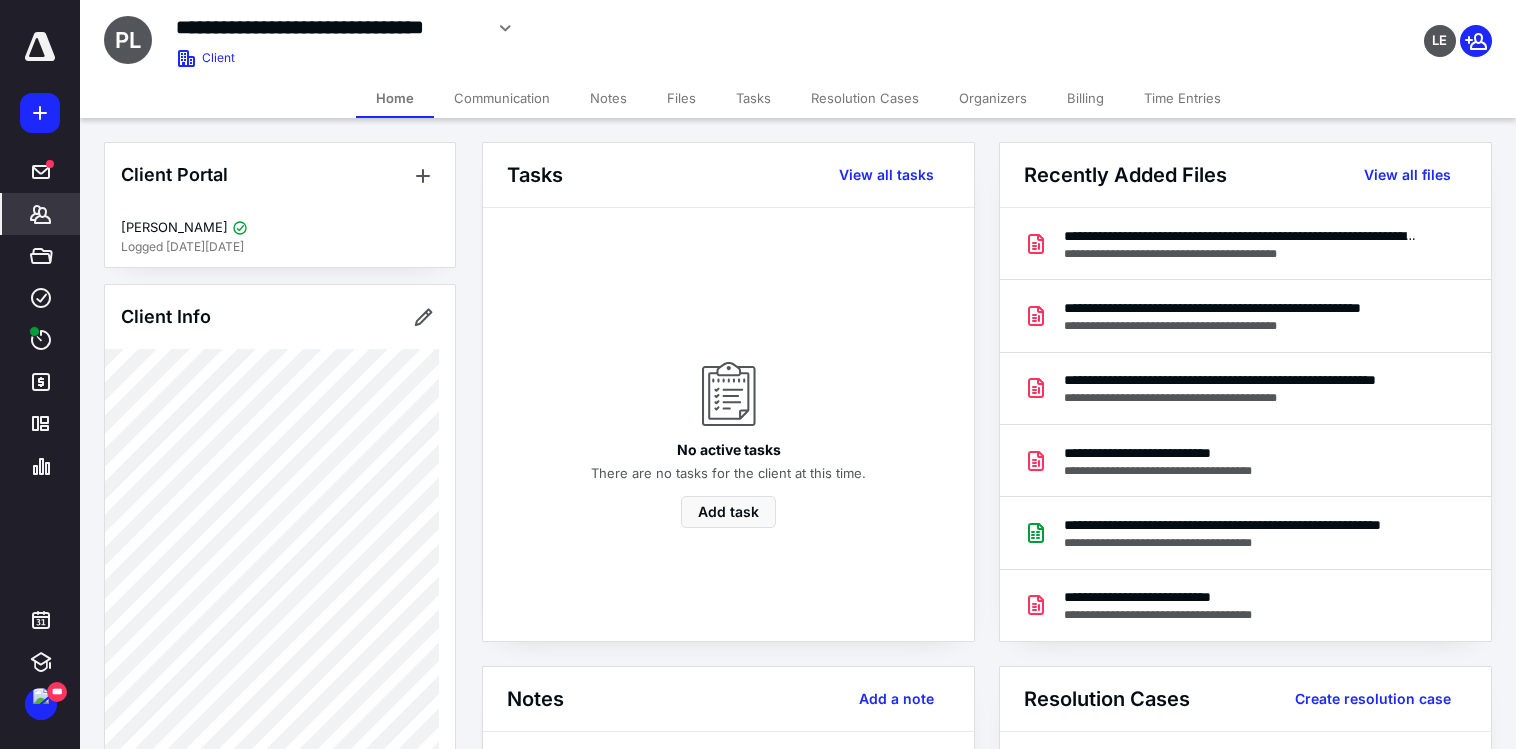 click on "Notes" at bounding box center [608, 98] 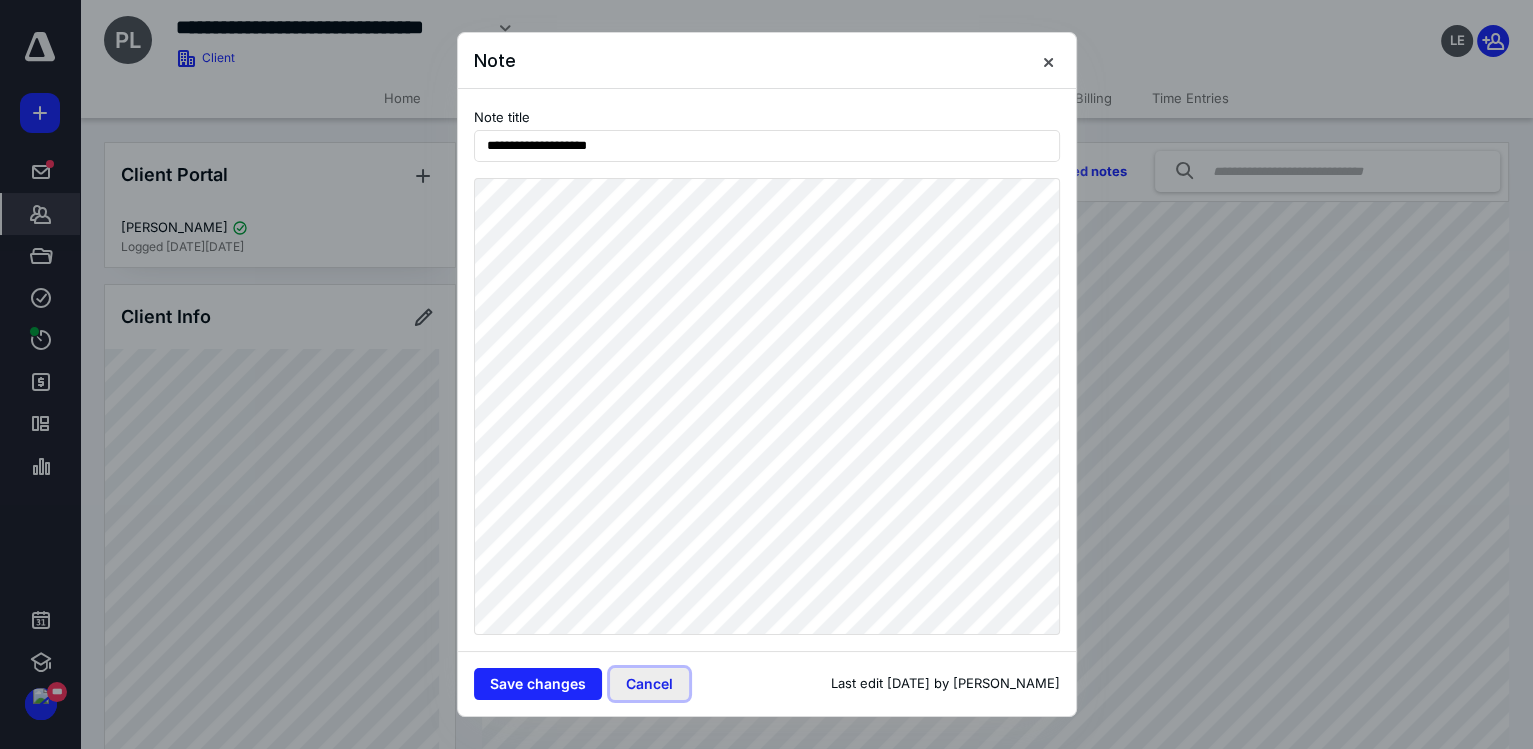 click on "Cancel" at bounding box center [649, 684] 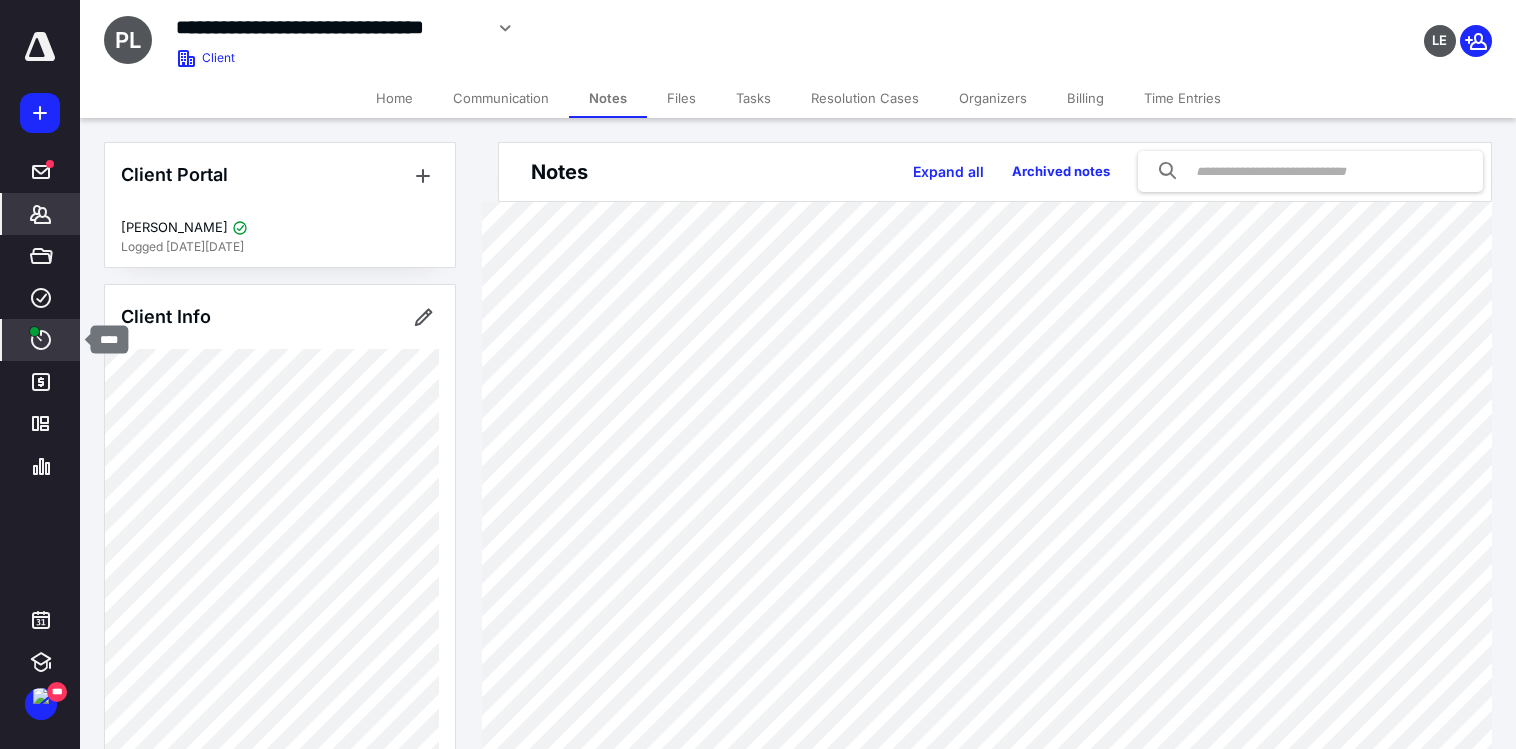 click 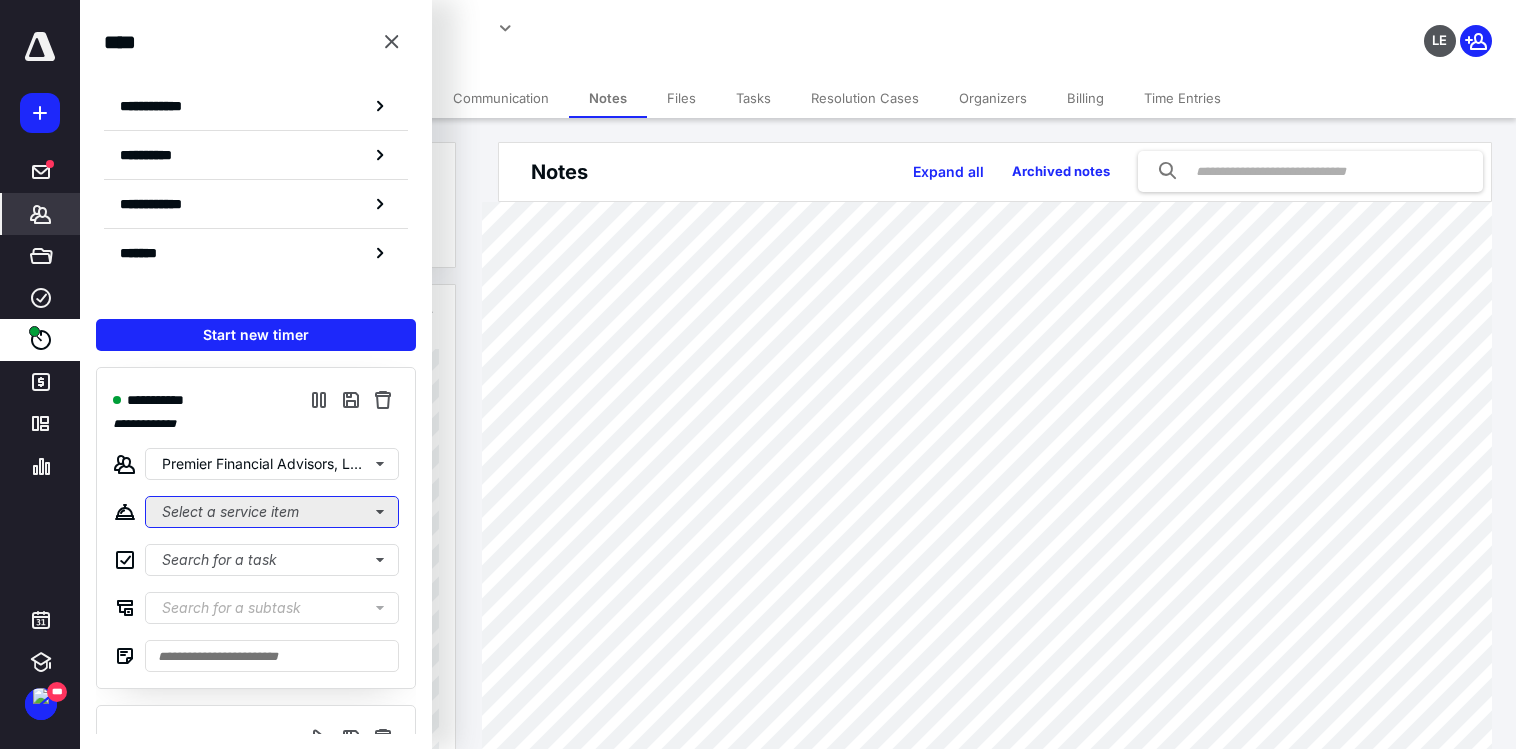 click on "Select a service item" at bounding box center (272, 512) 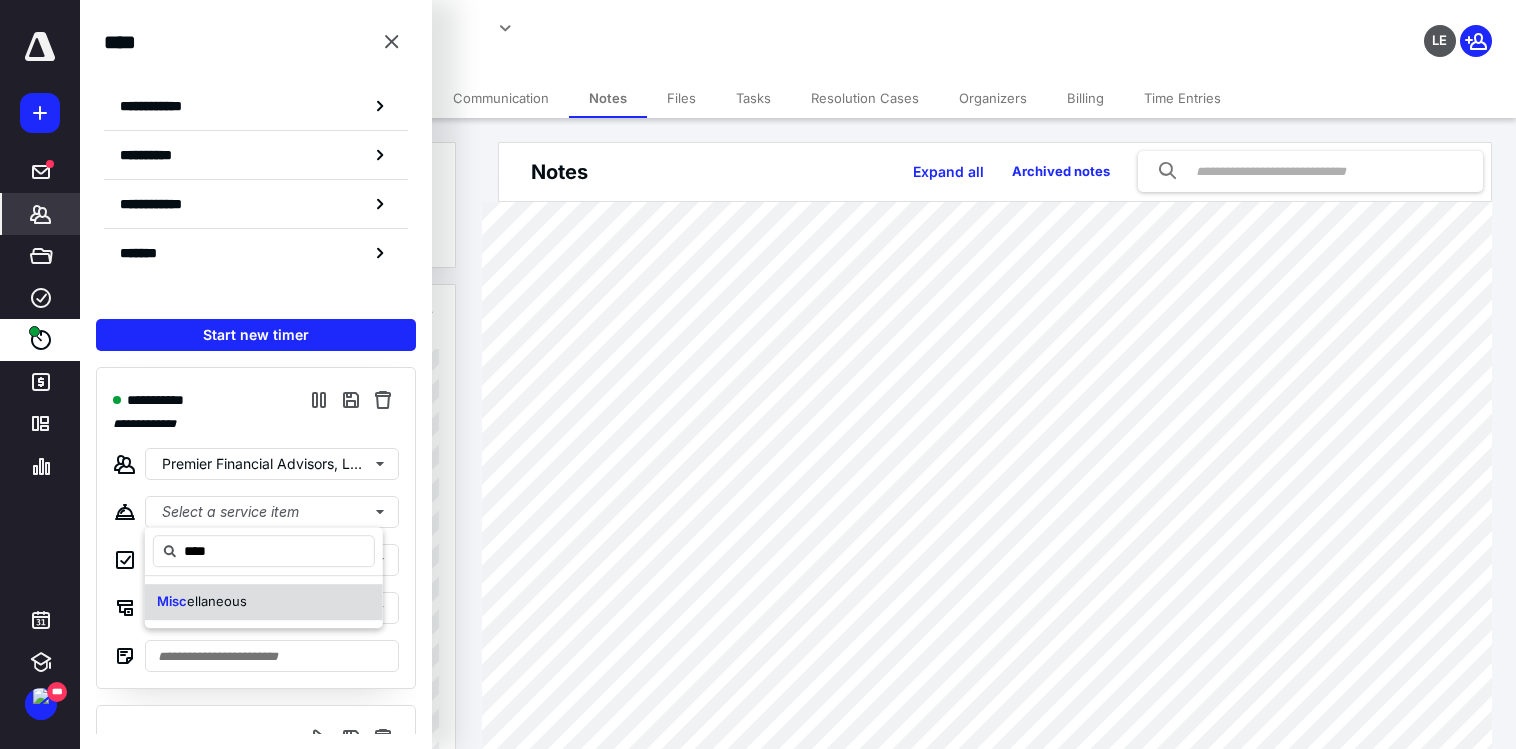 click on "ellaneous" at bounding box center [217, 601] 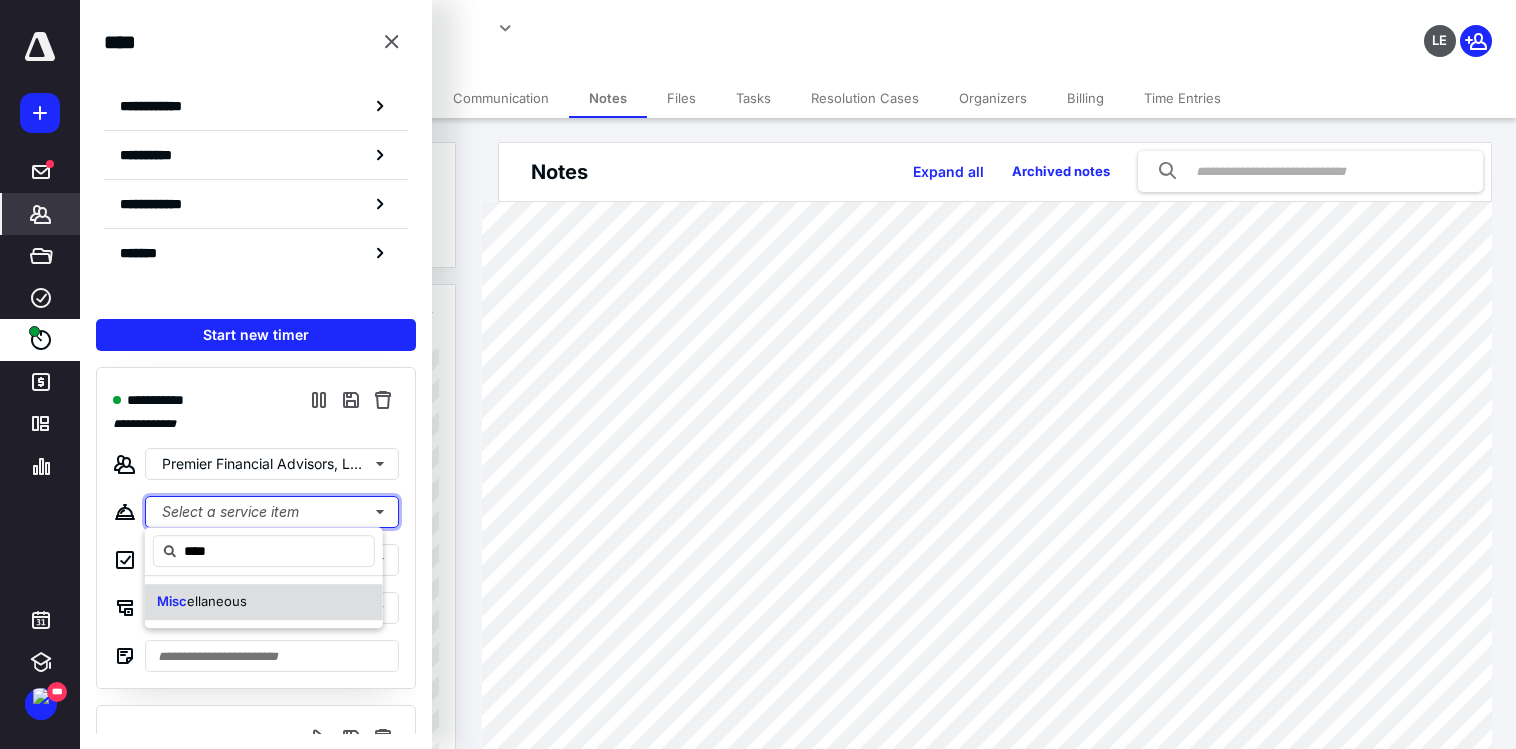 type 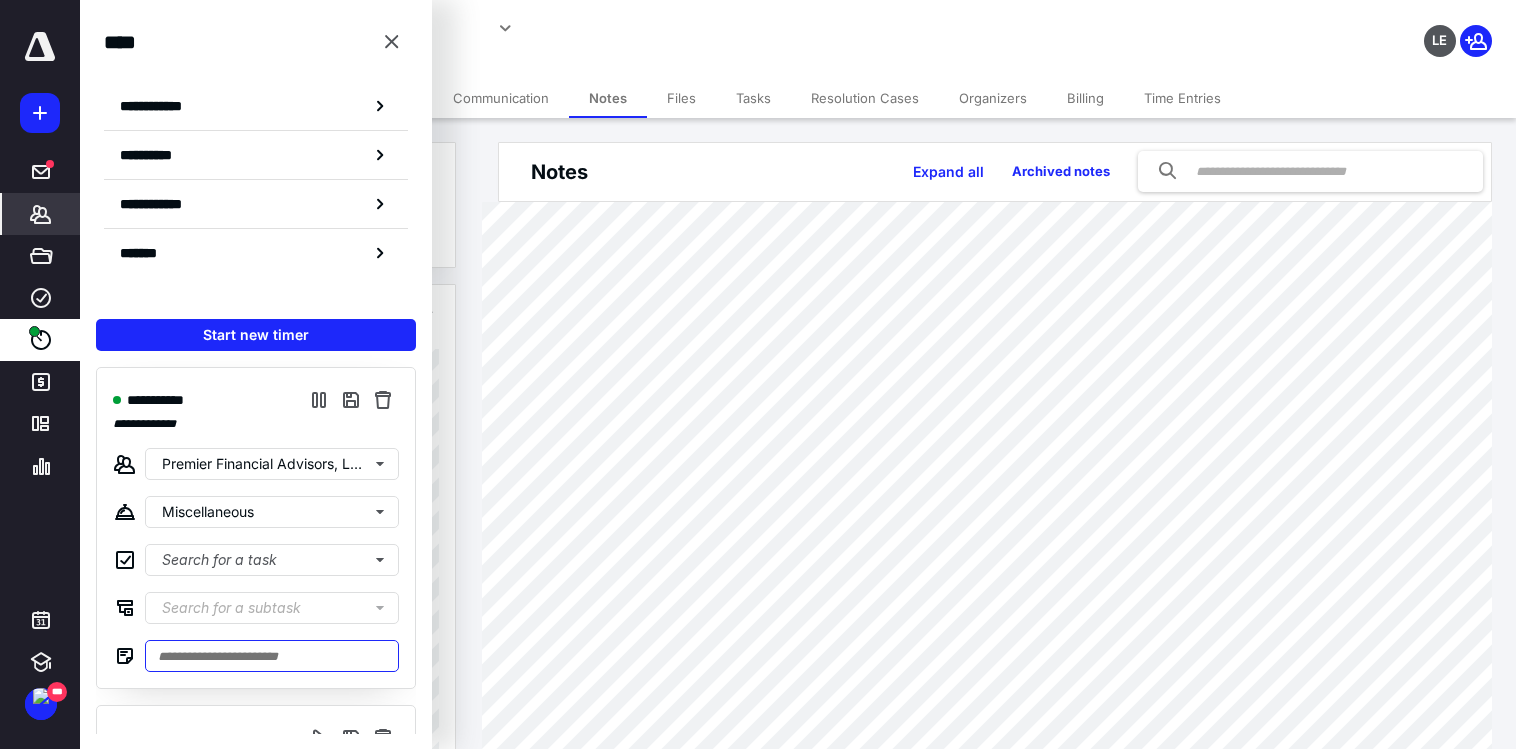 click at bounding box center [272, 656] 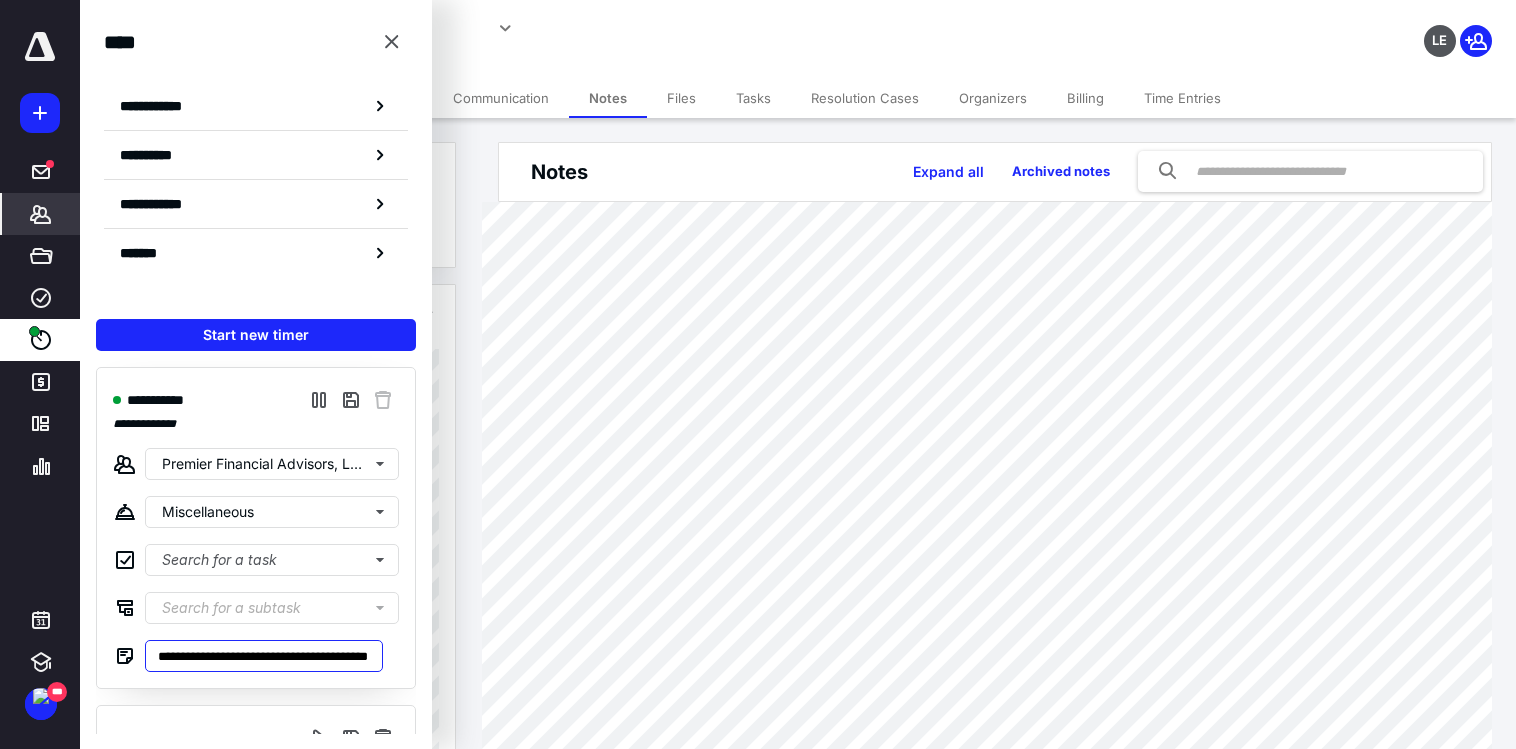 scroll, scrollTop: 0, scrollLeft: 54, axis: horizontal 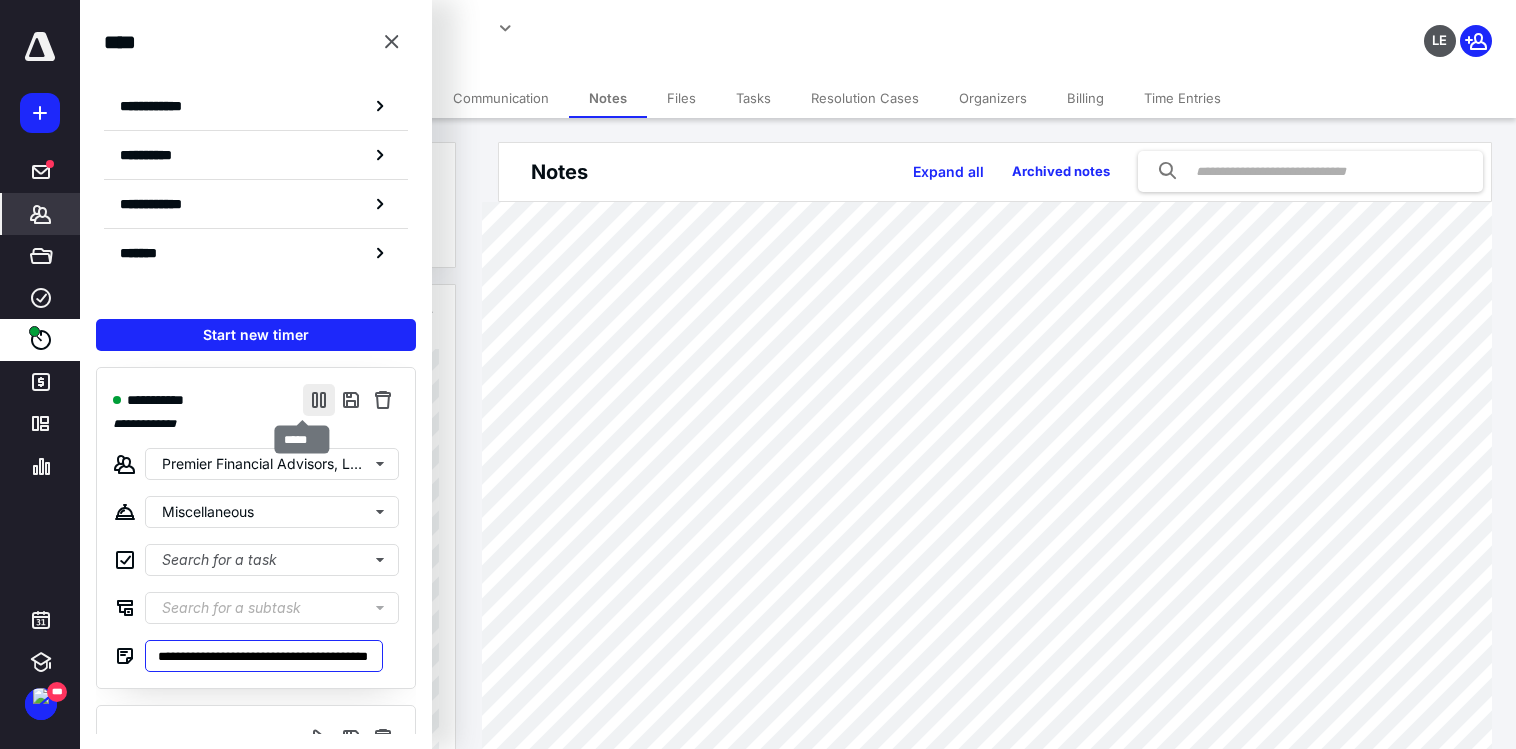 type on "**********" 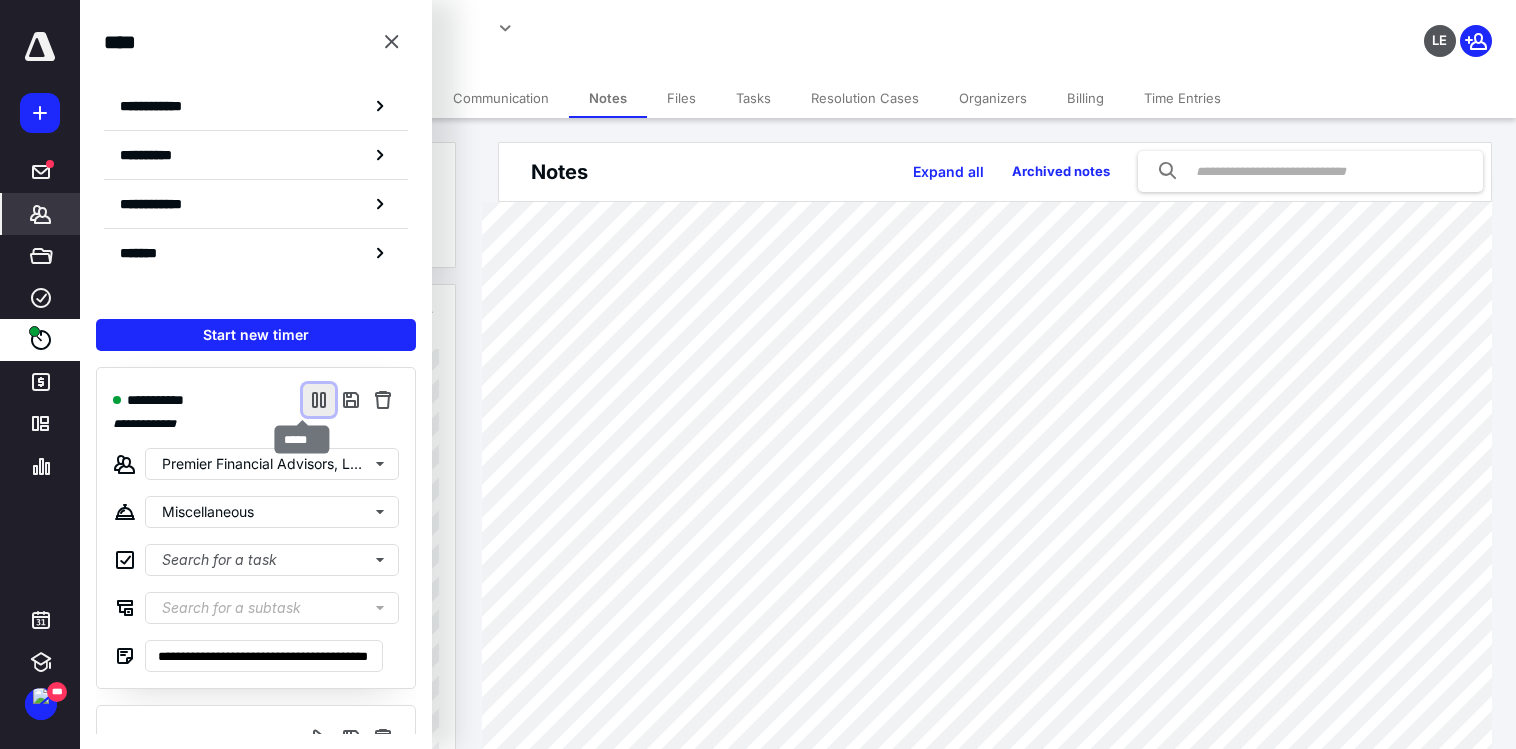 click at bounding box center (319, 400) 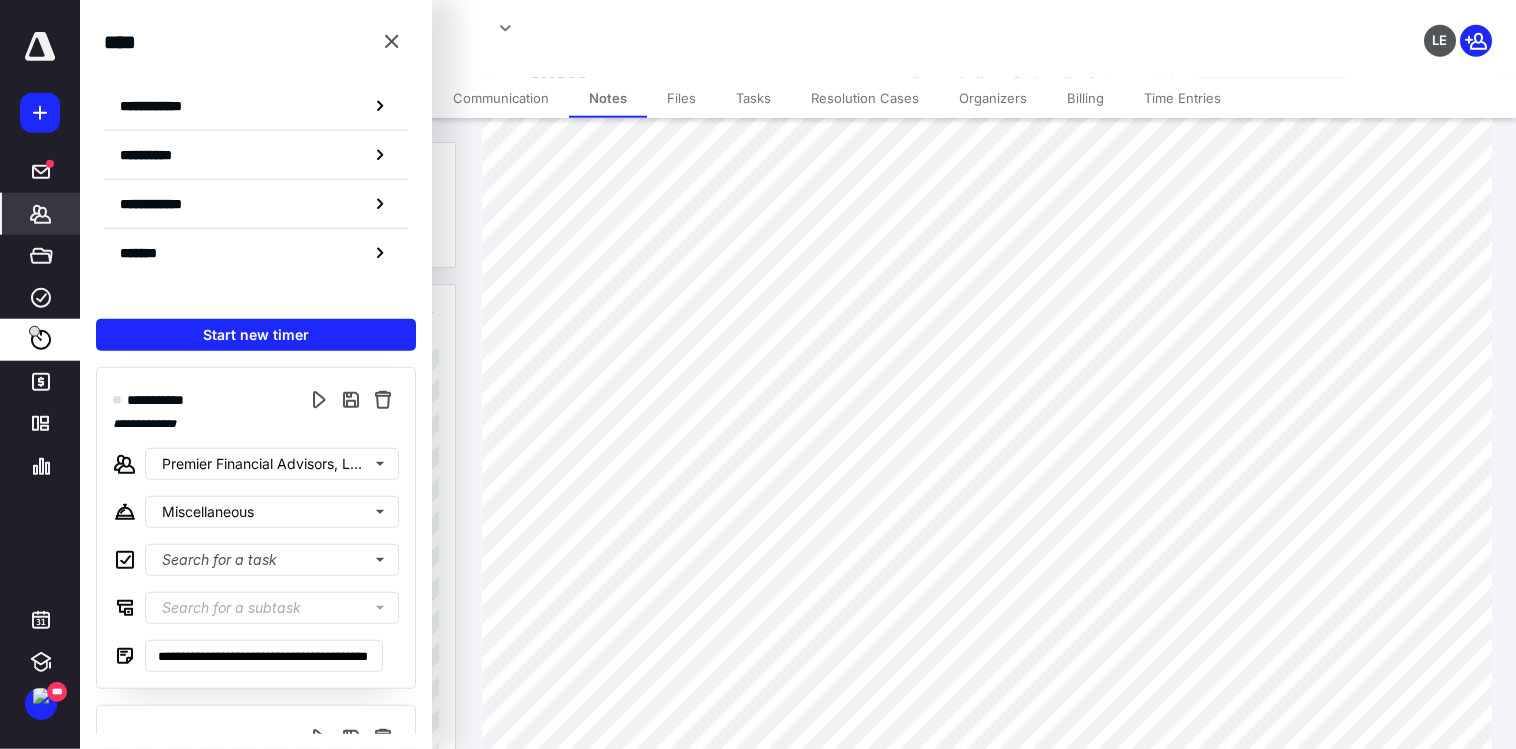 scroll, scrollTop: 105, scrollLeft: 0, axis: vertical 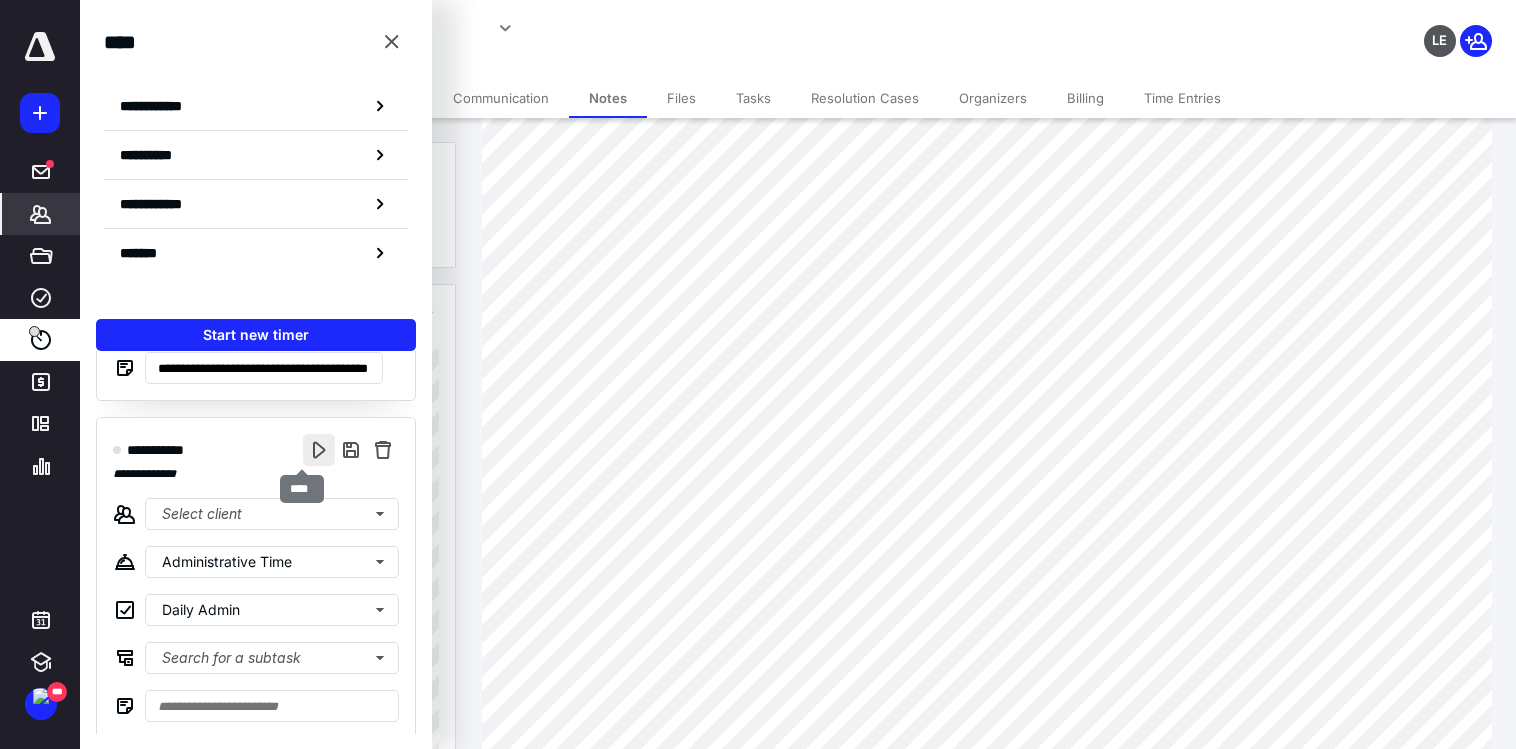 click at bounding box center (319, 450) 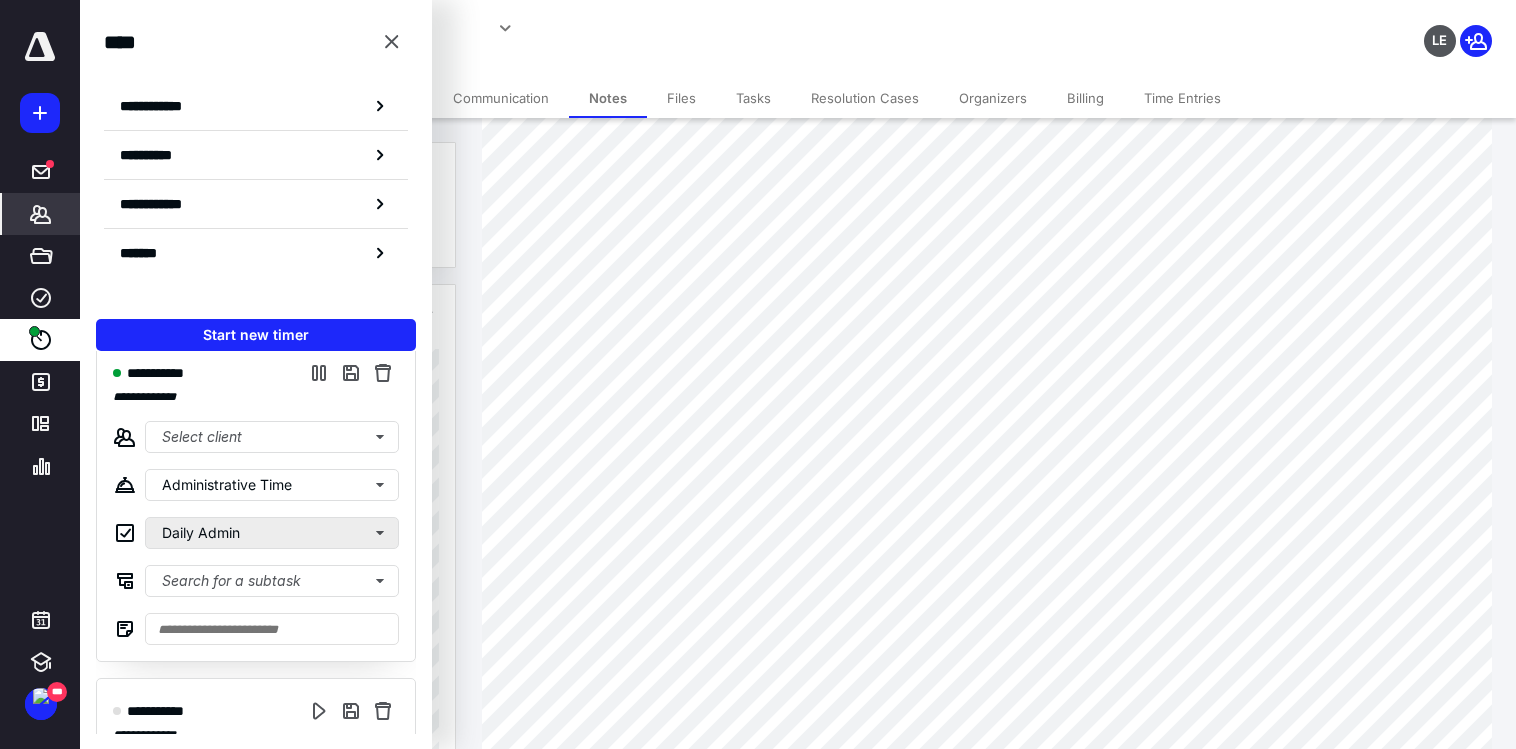 scroll, scrollTop: 0, scrollLeft: 0, axis: both 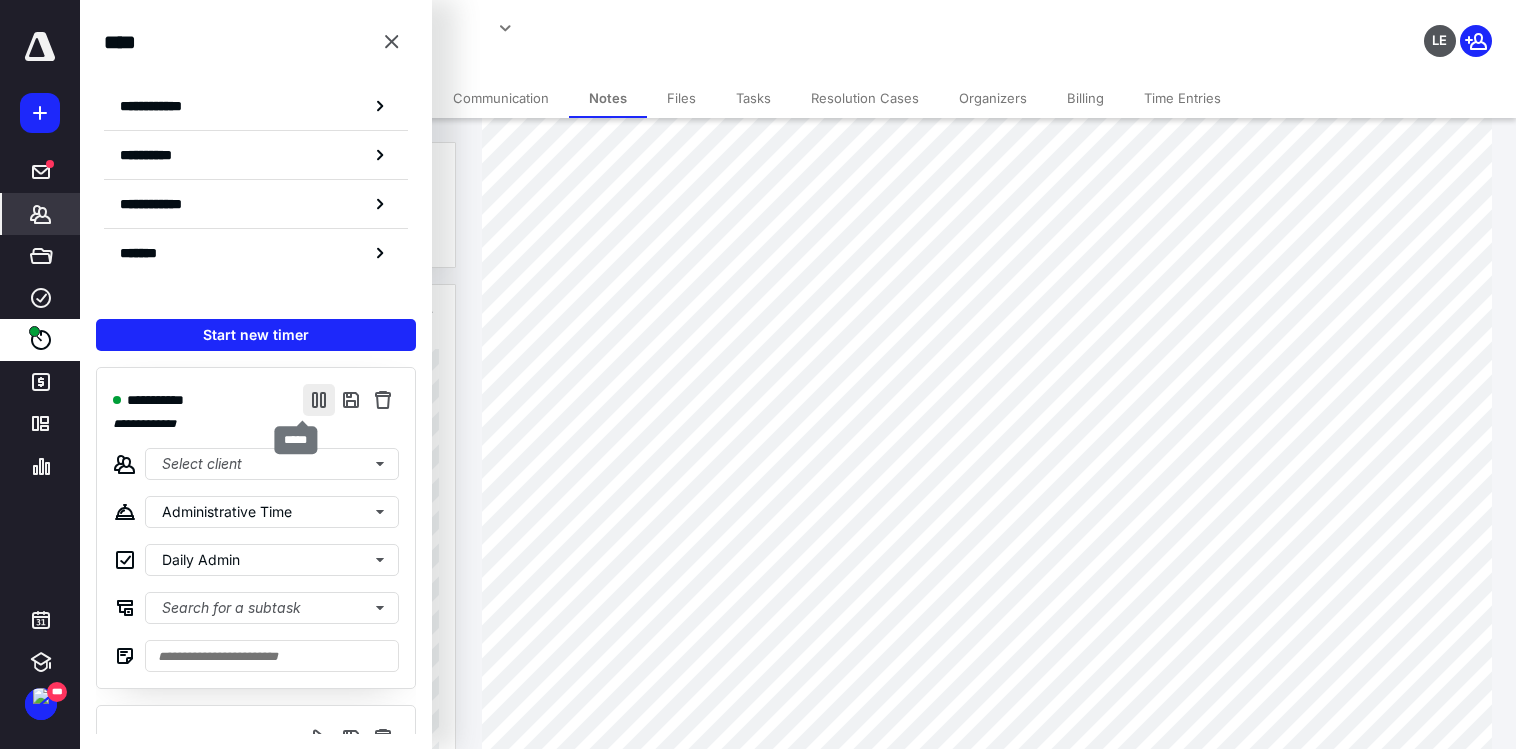 click at bounding box center [319, 400] 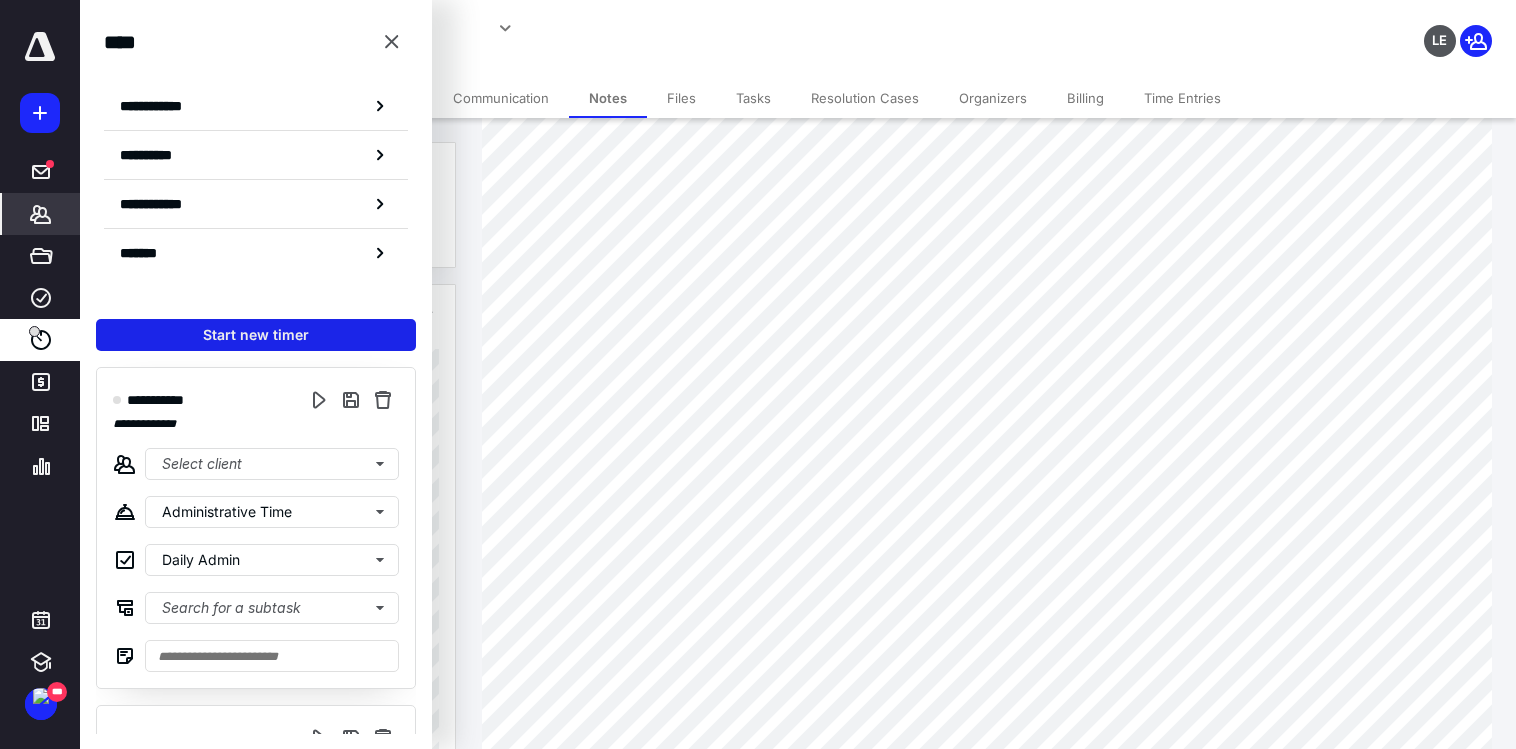 click on "Start new timer" at bounding box center [256, 335] 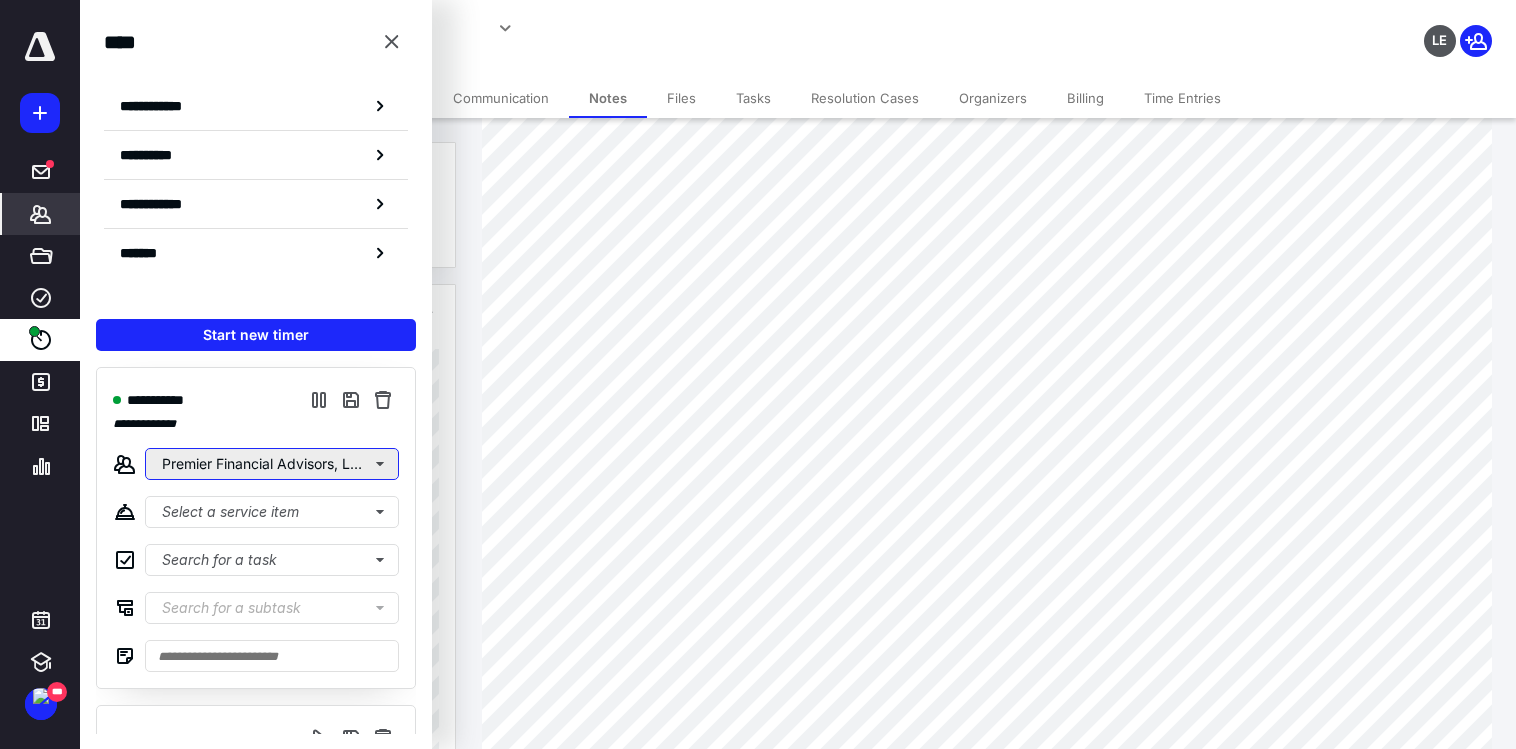click on "Premier Financial Advisors, LLC" at bounding box center (272, 464) 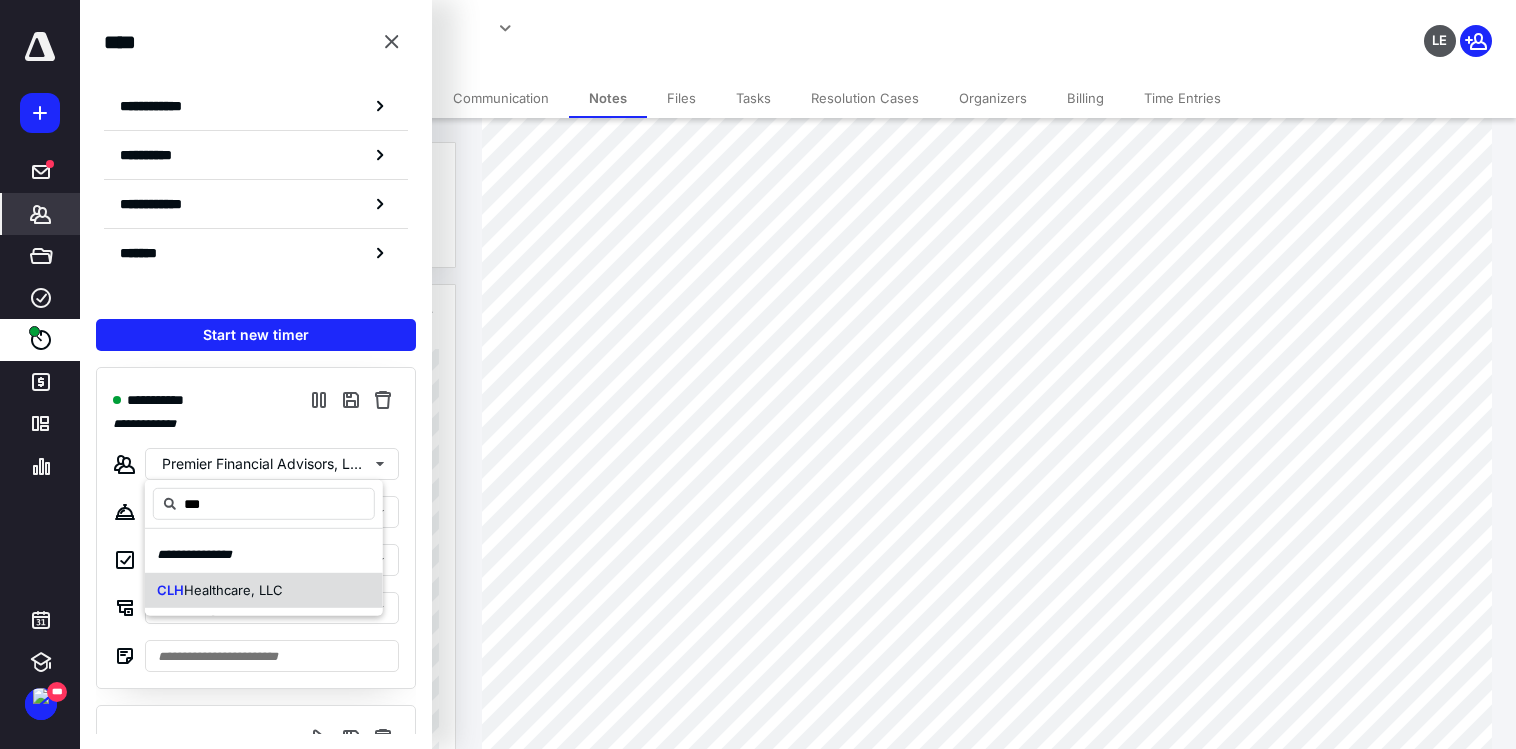click on "Healthcare, LLC" at bounding box center (233, 589) 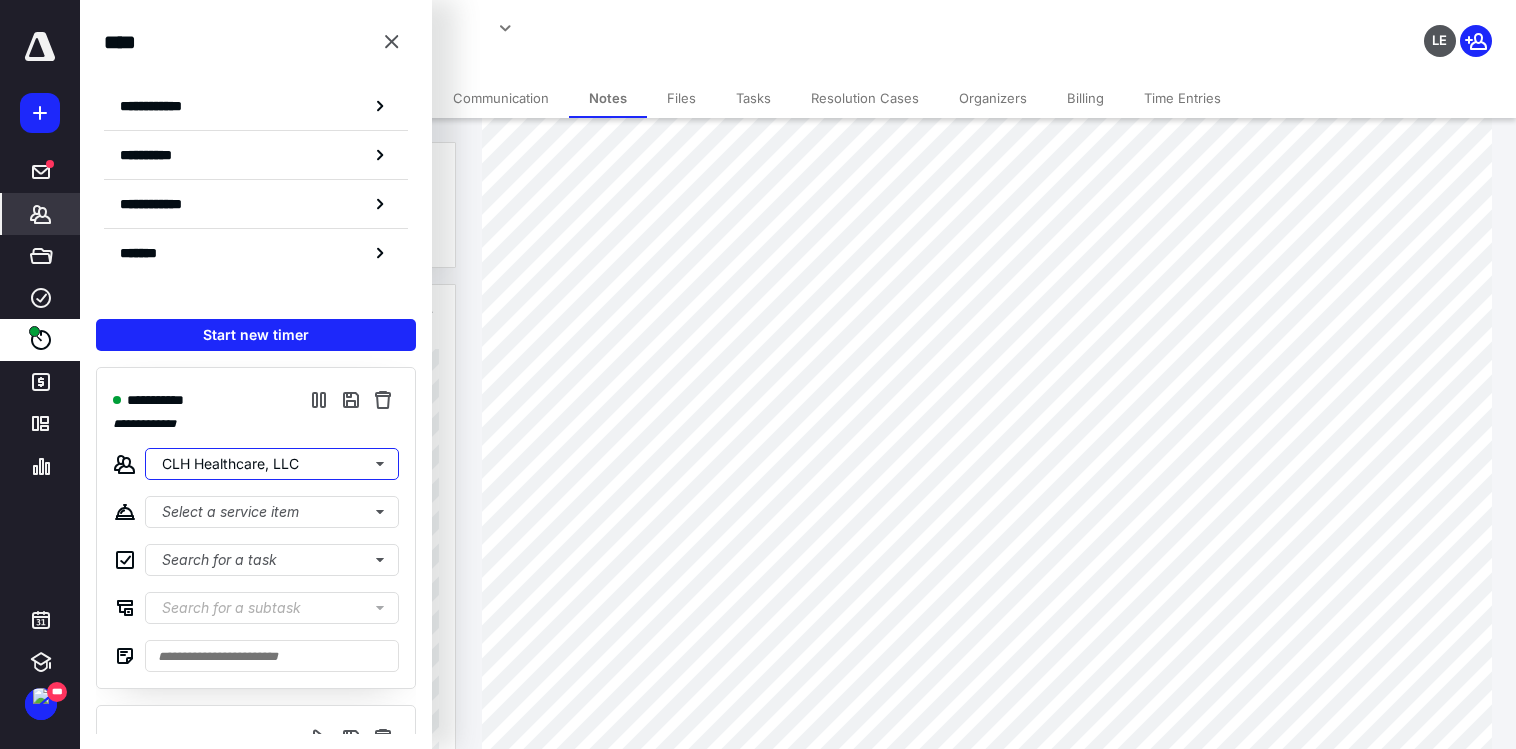 type 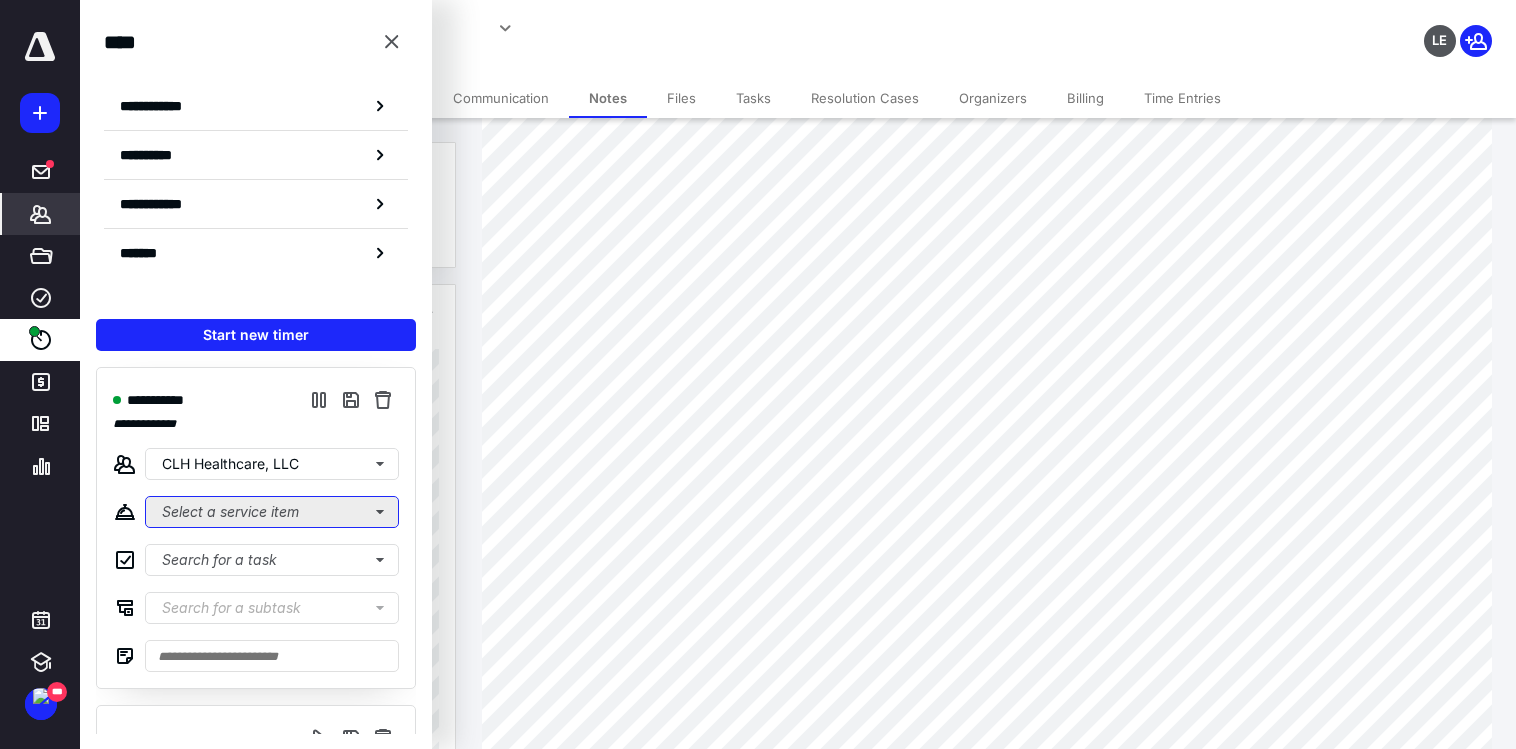 click on "Select a service item" at bounding box center (272, 512) 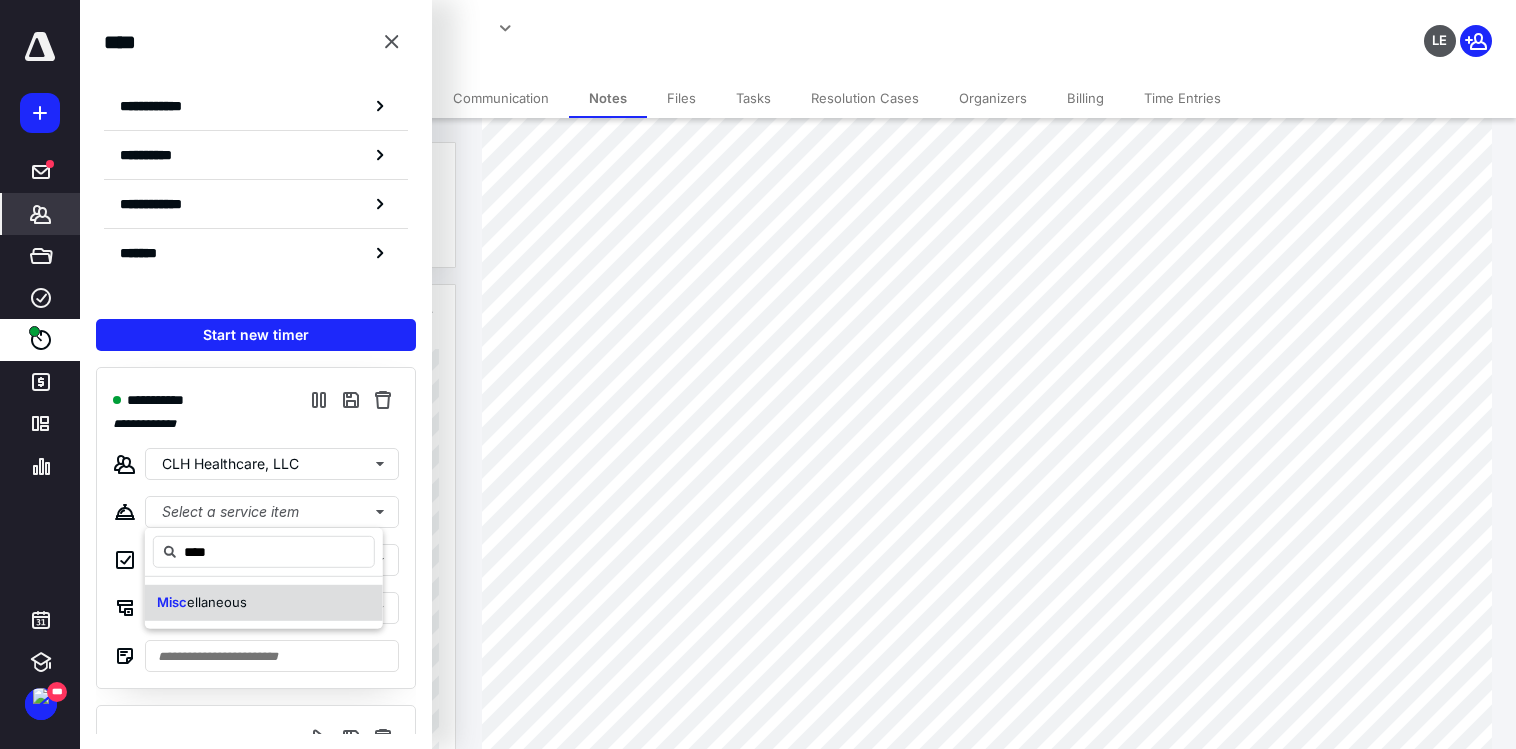 click on "Misc ellaneous" at bounding box center (264, 603) 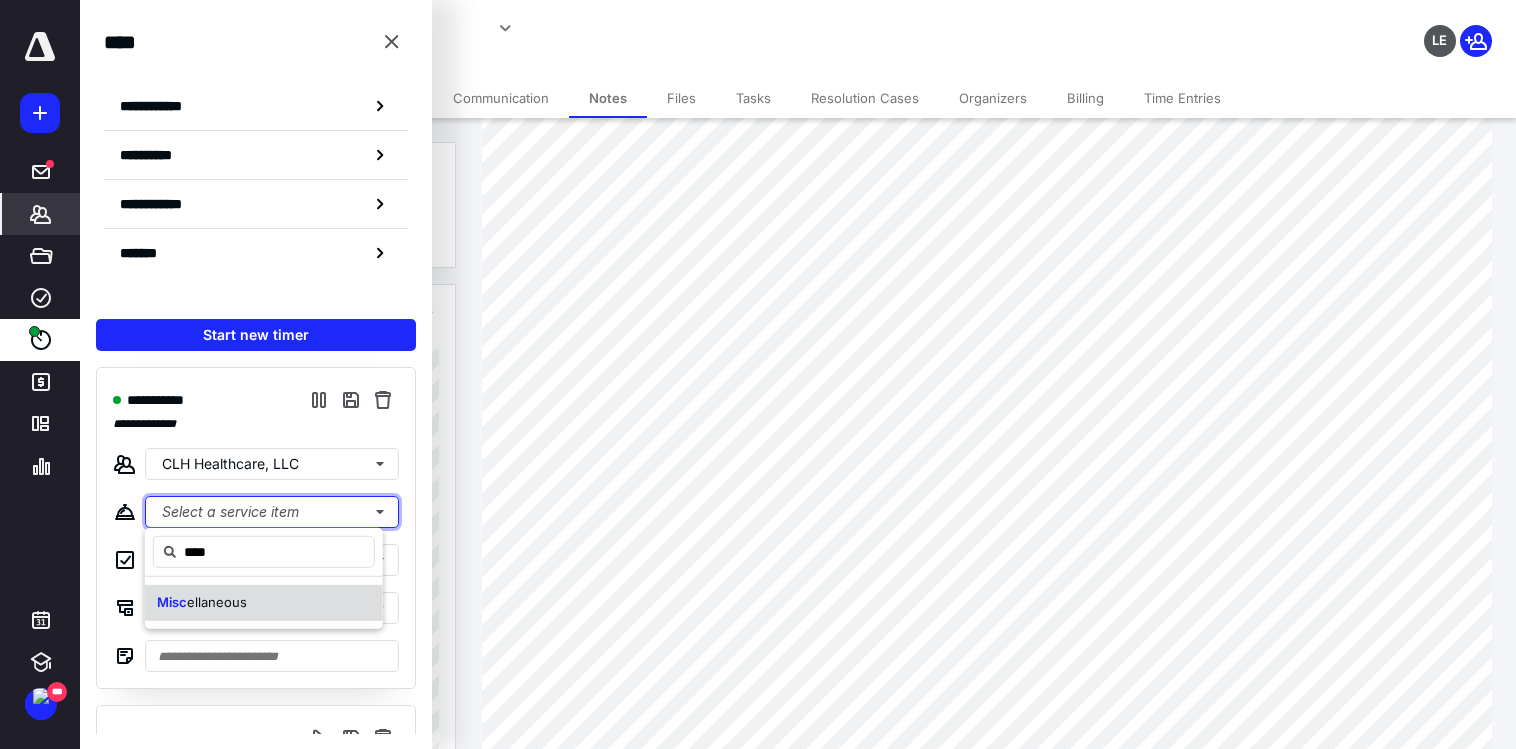 type 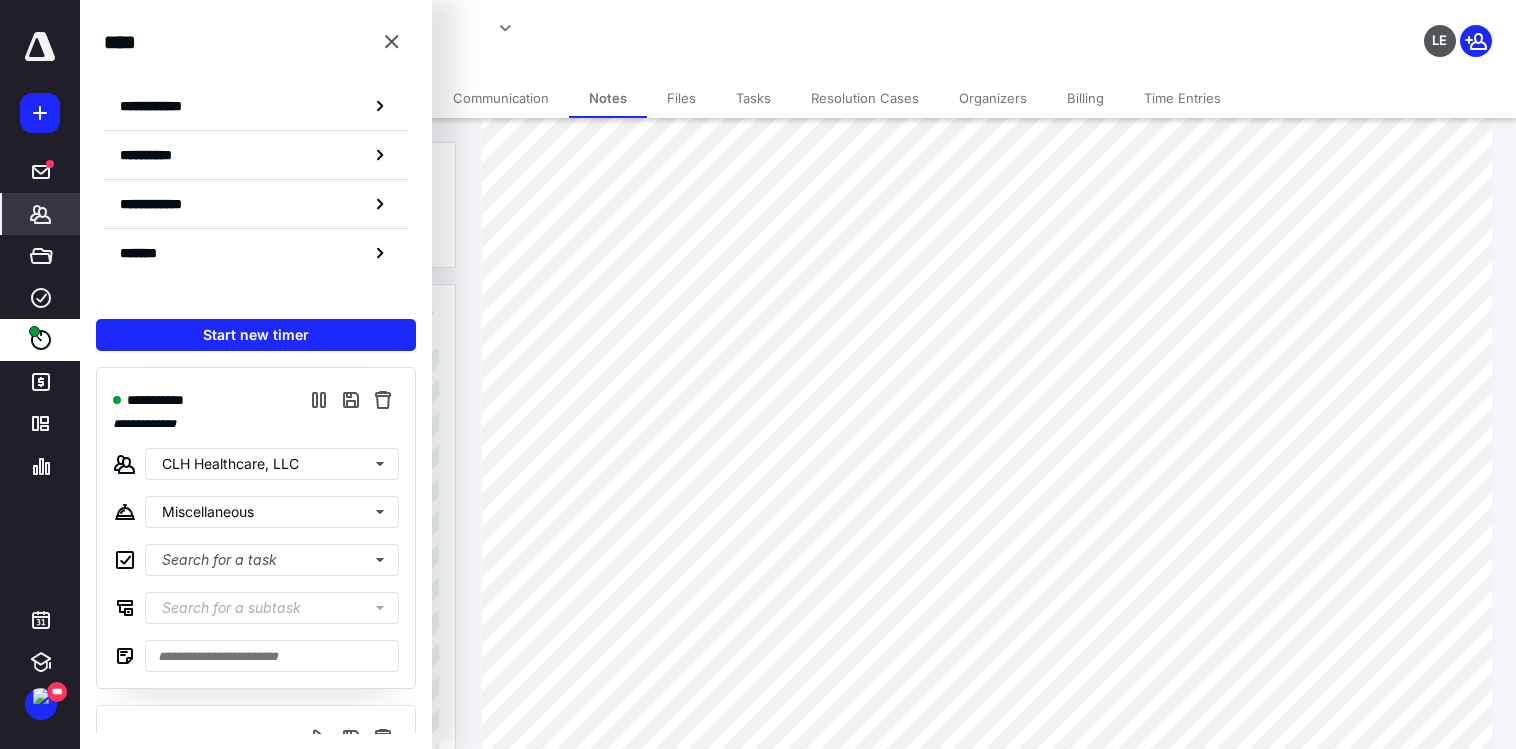 click on "**********" at bounding box center [564, 35] 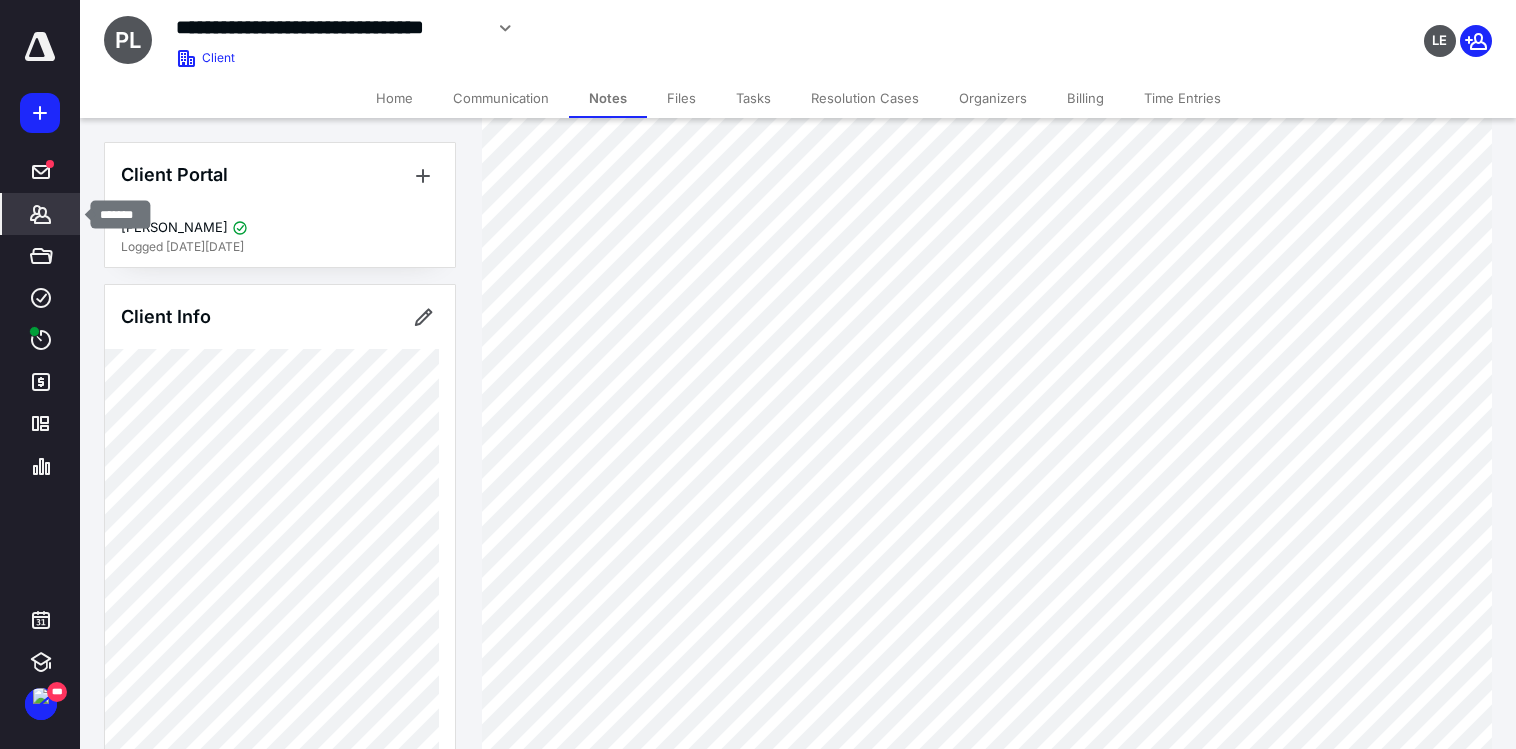 click 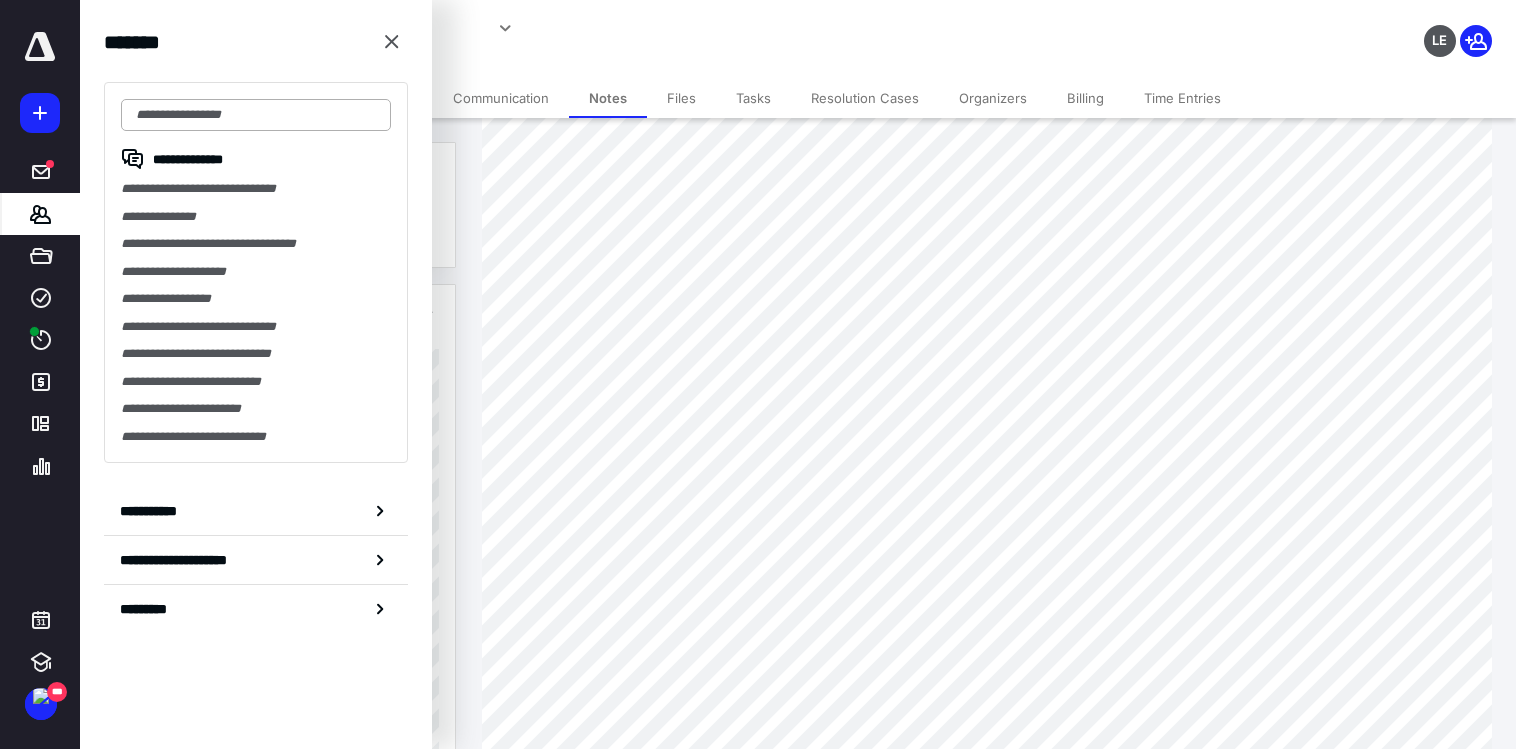 click at bounding box center [256, 115] 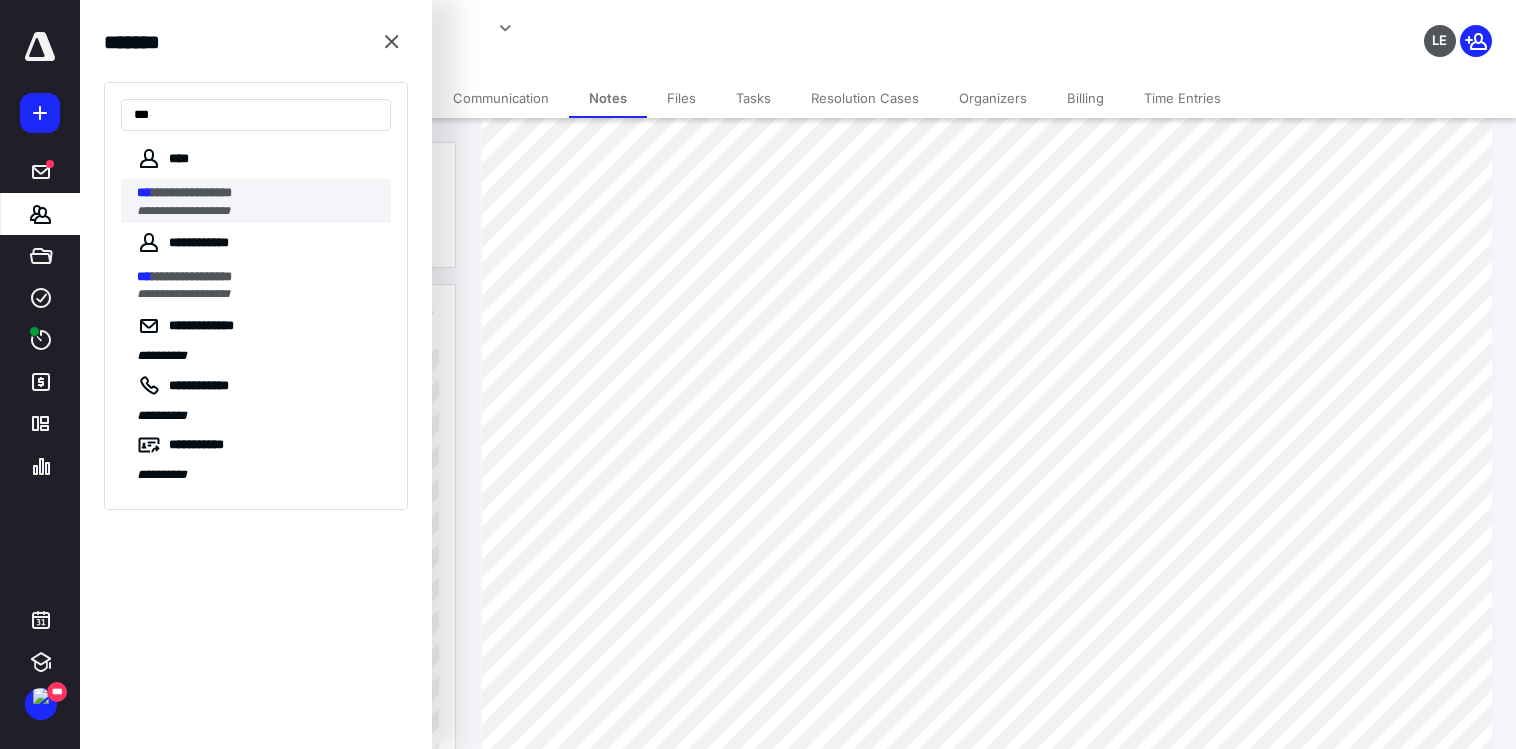type on "***" 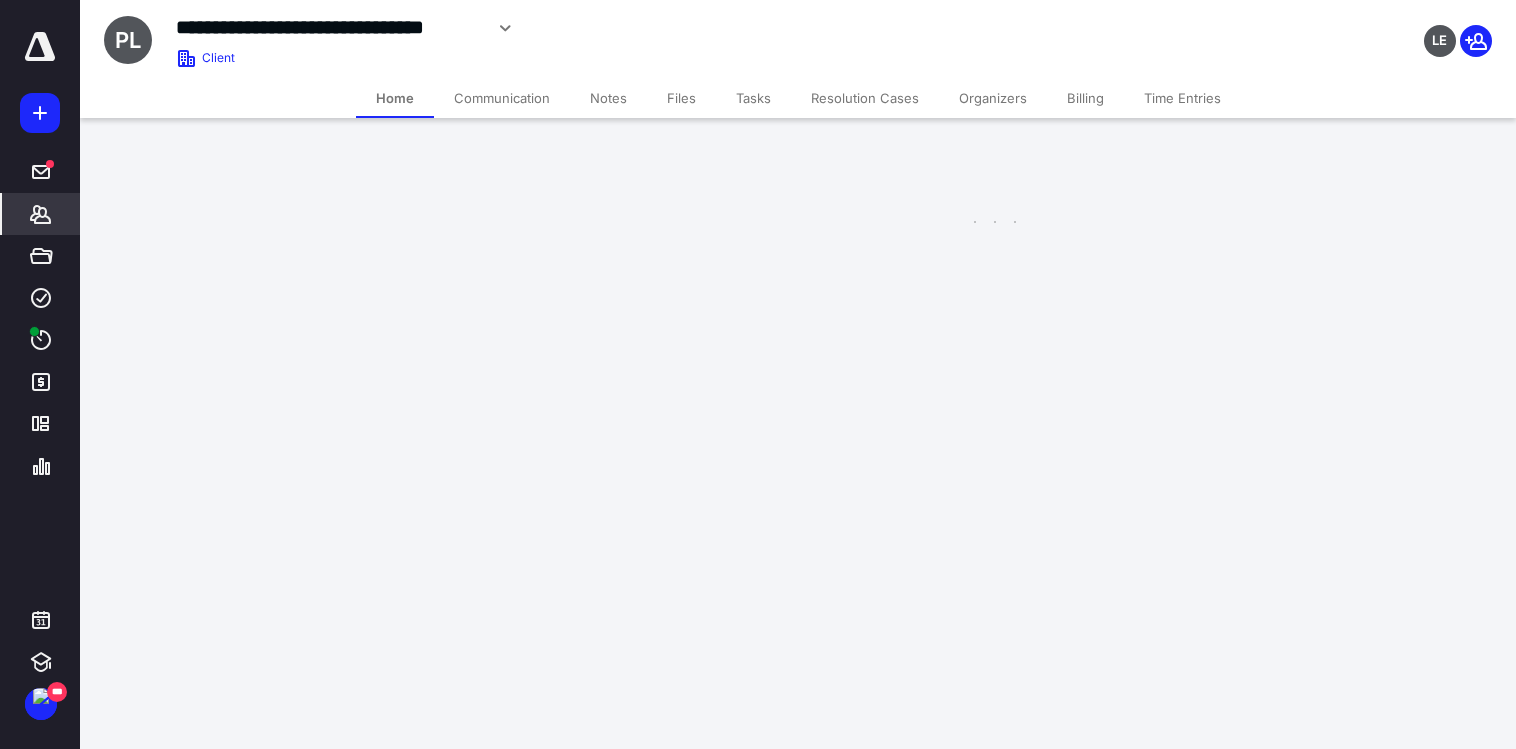 scroll, scrollTop: 0, scrollLeft: 0, axis: both 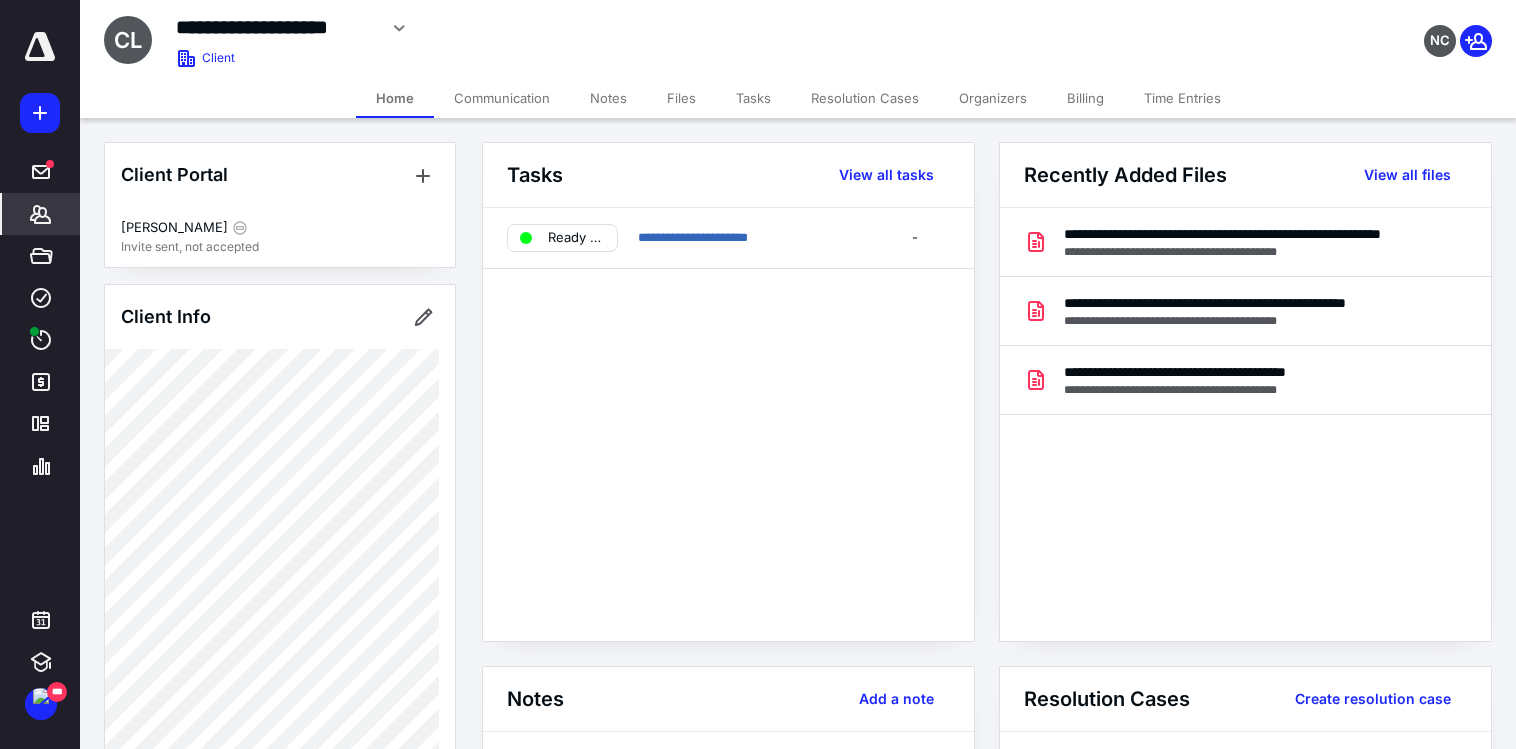 click on "Notes" at bounding box center [608, 98] 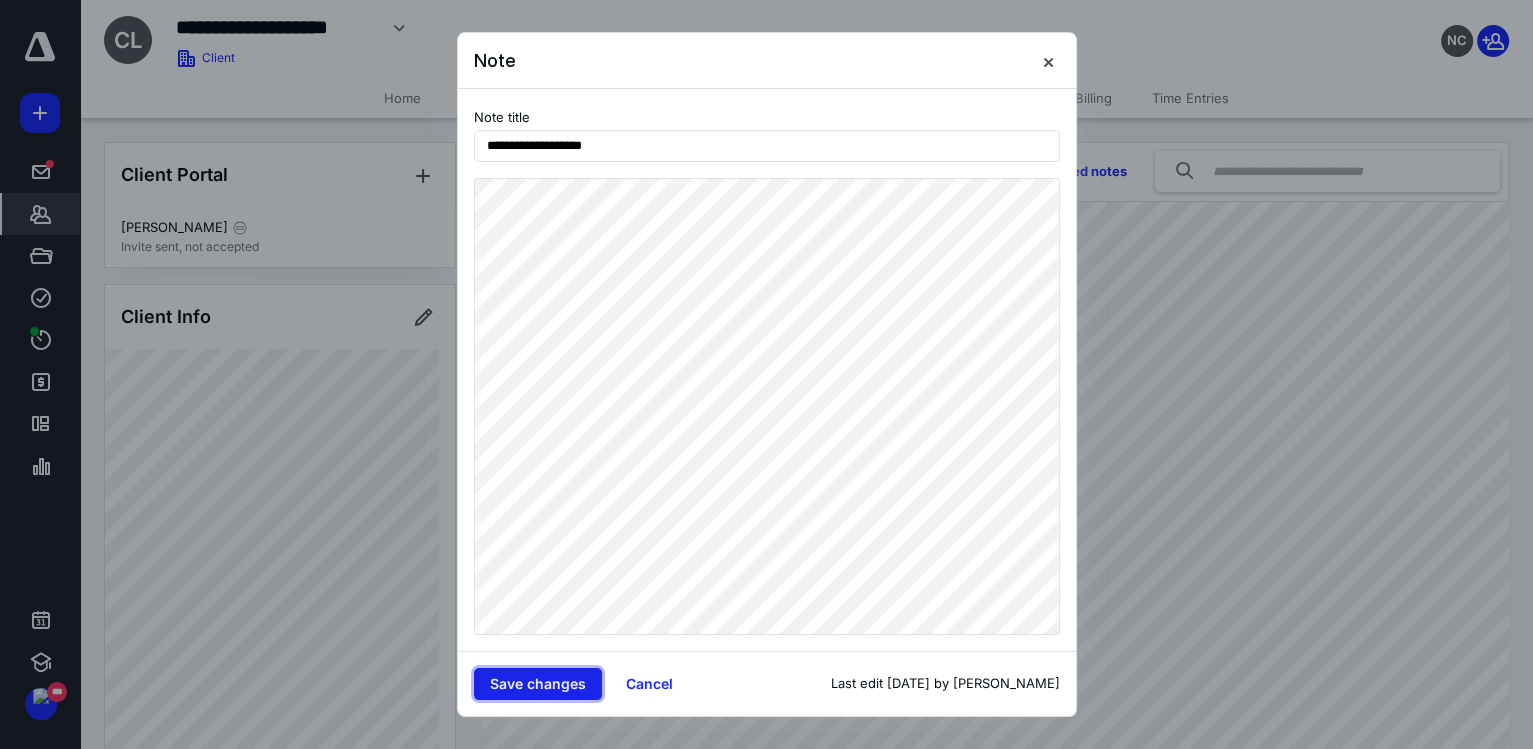 click on "Save changes" at bounding box center (538, 684) 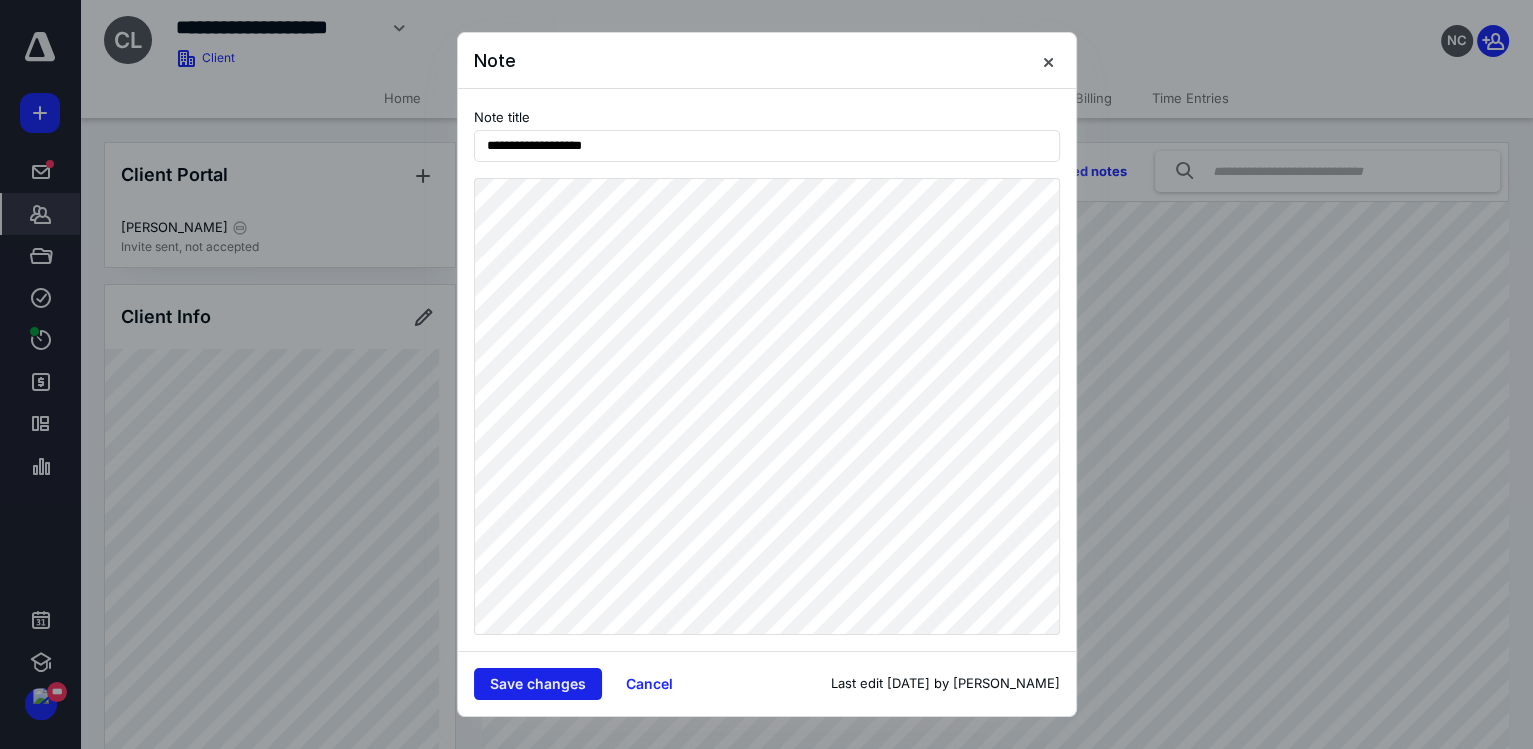 click on "Save changes" at bounding box center (538, 684) 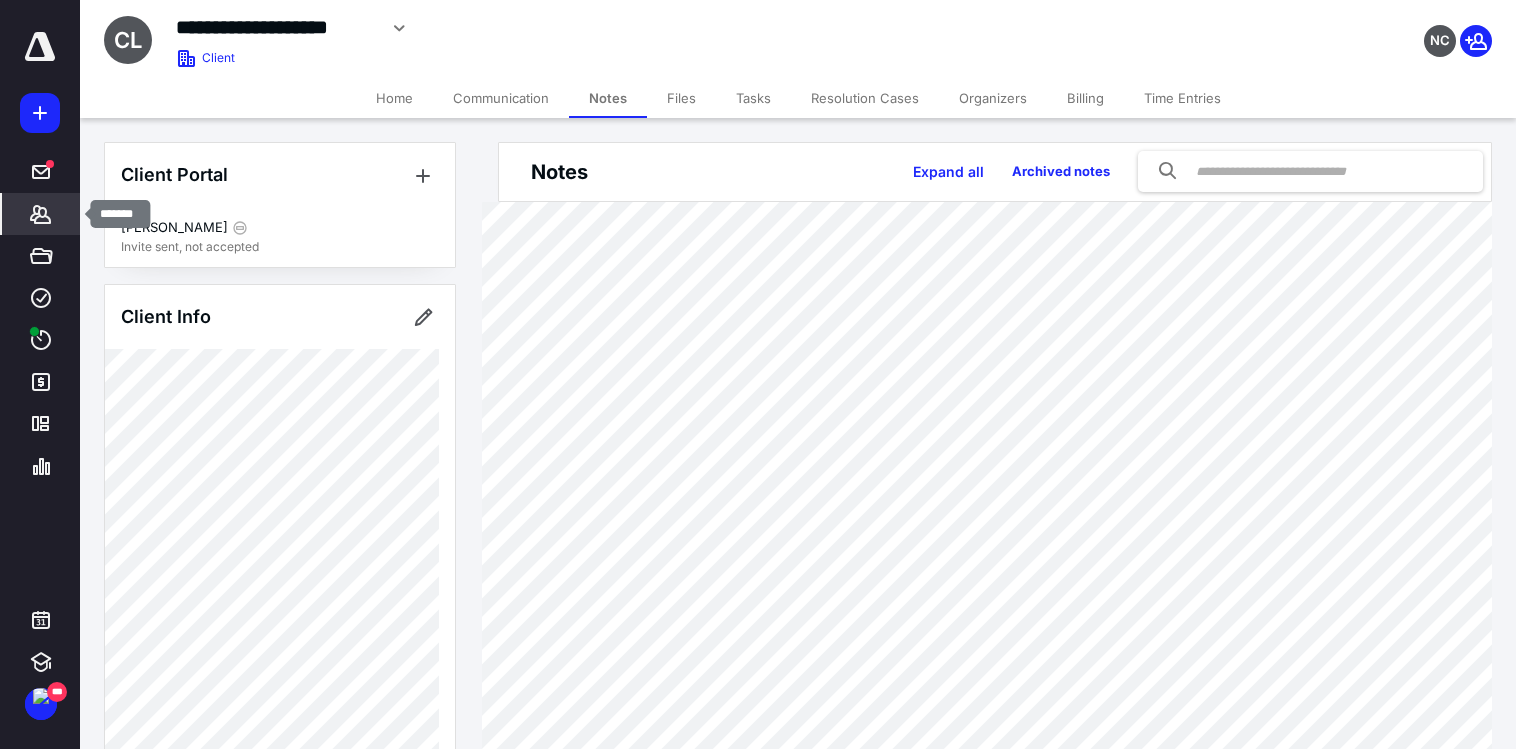click 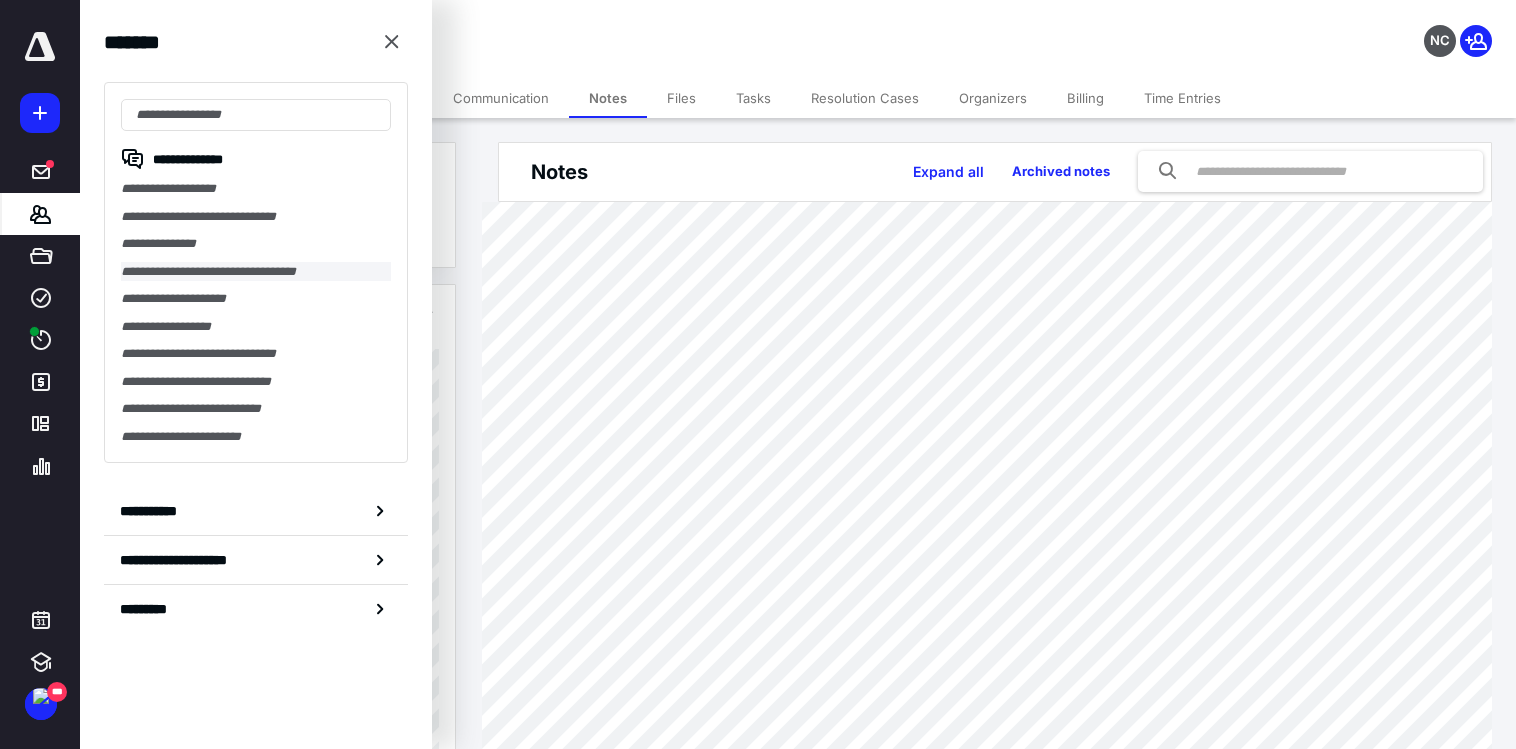 click on "**********" at bounding box center [256, 272] 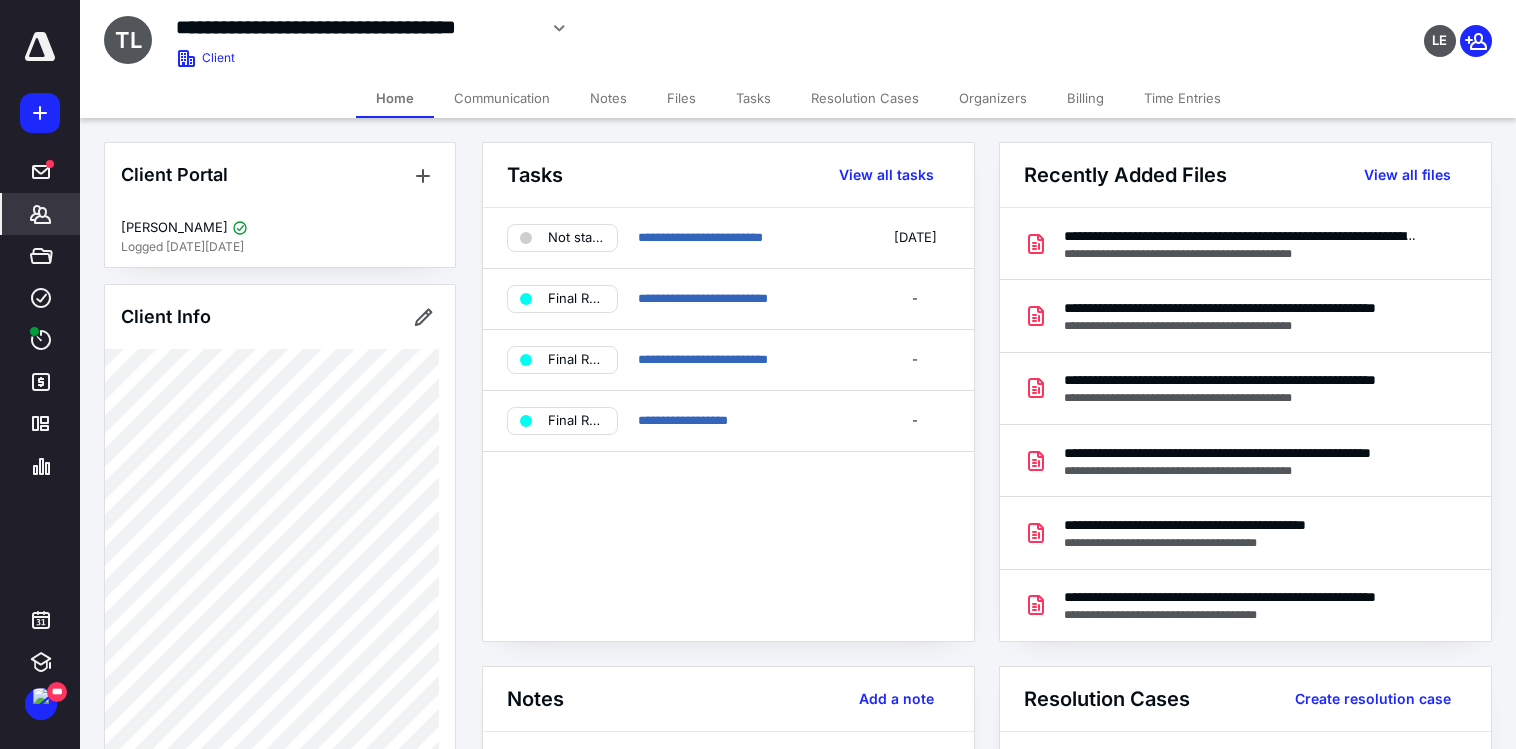click on "Notes" at bounding box center (608, 98) 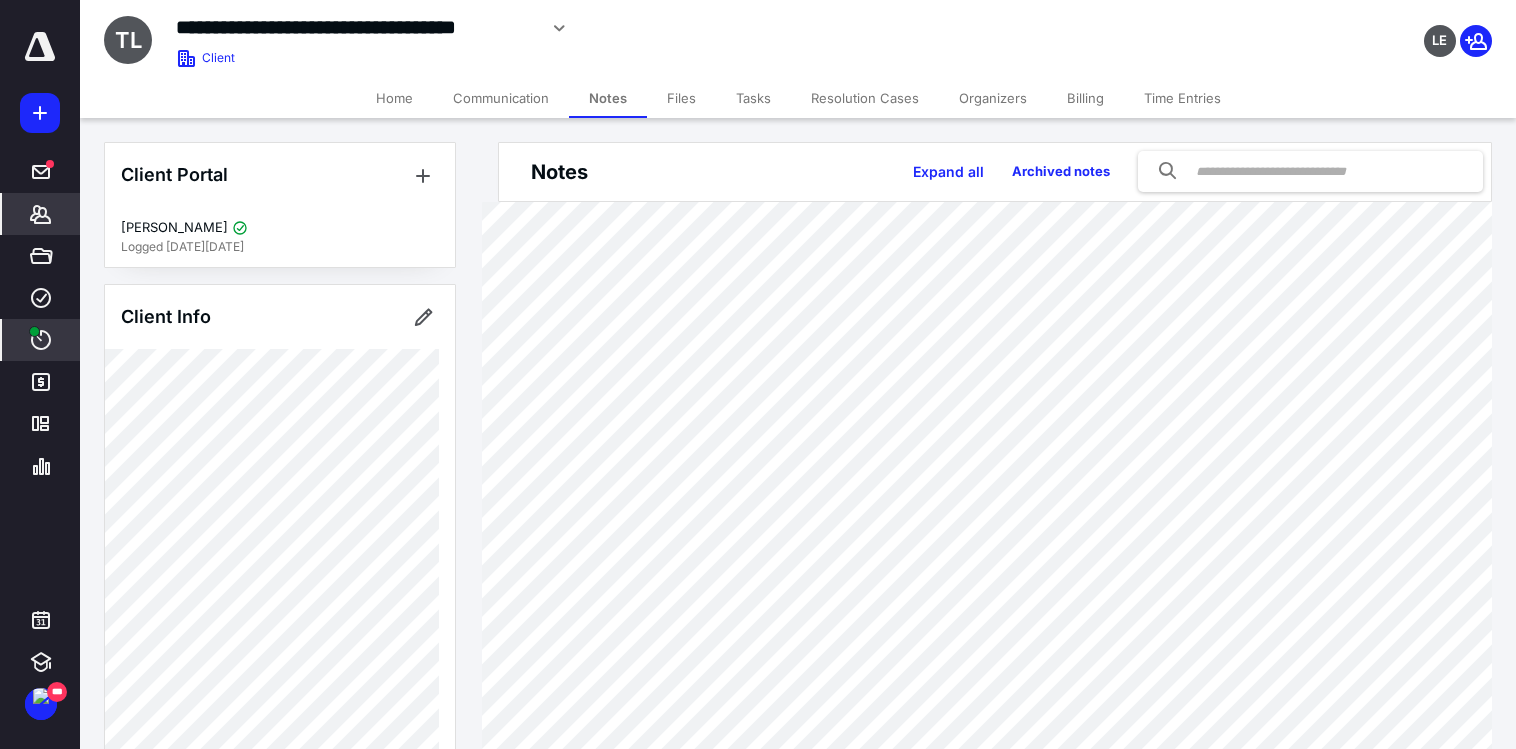click 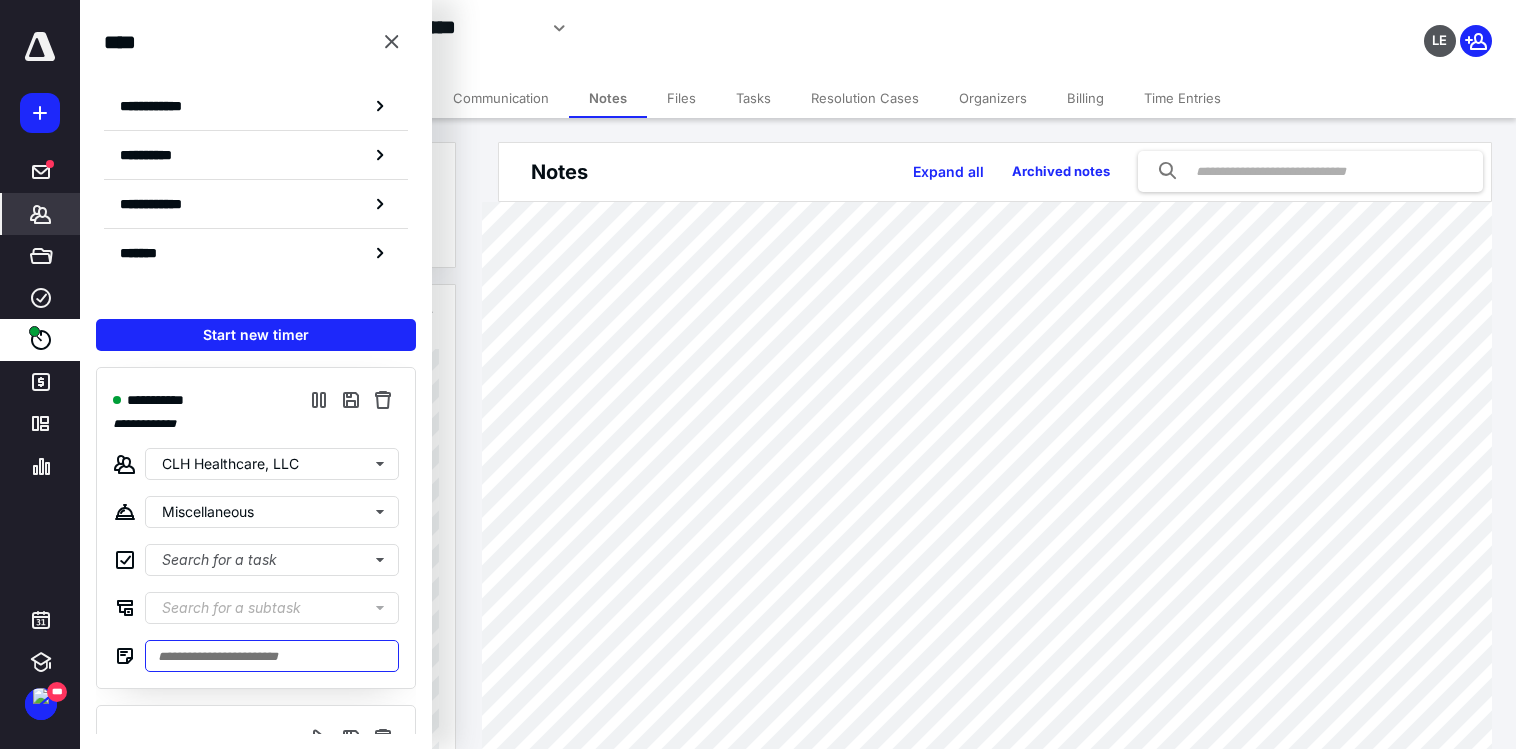 click at bounding box center [272, 656] 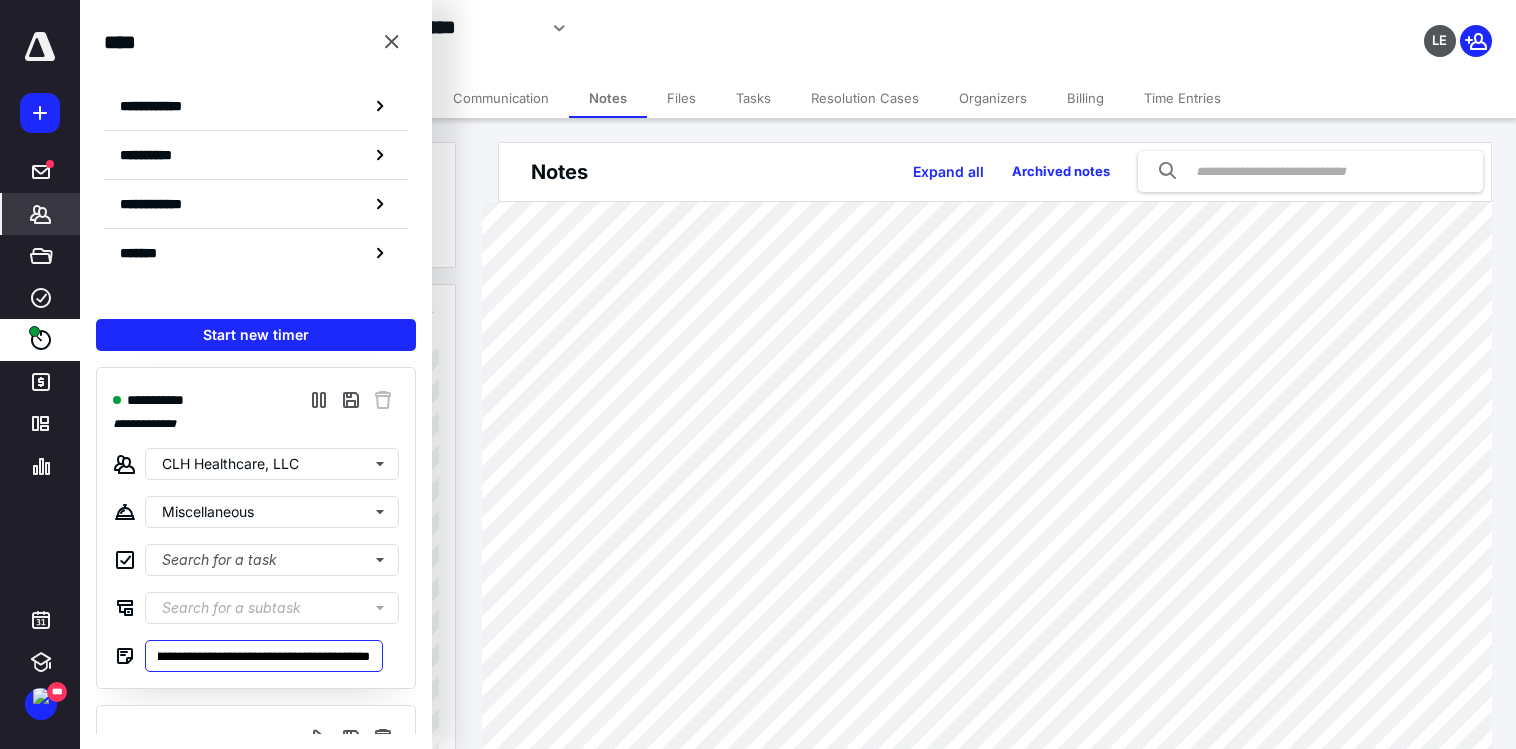 scroll, scrollTop: 0, scrollLeft: 122, axis: horizontal 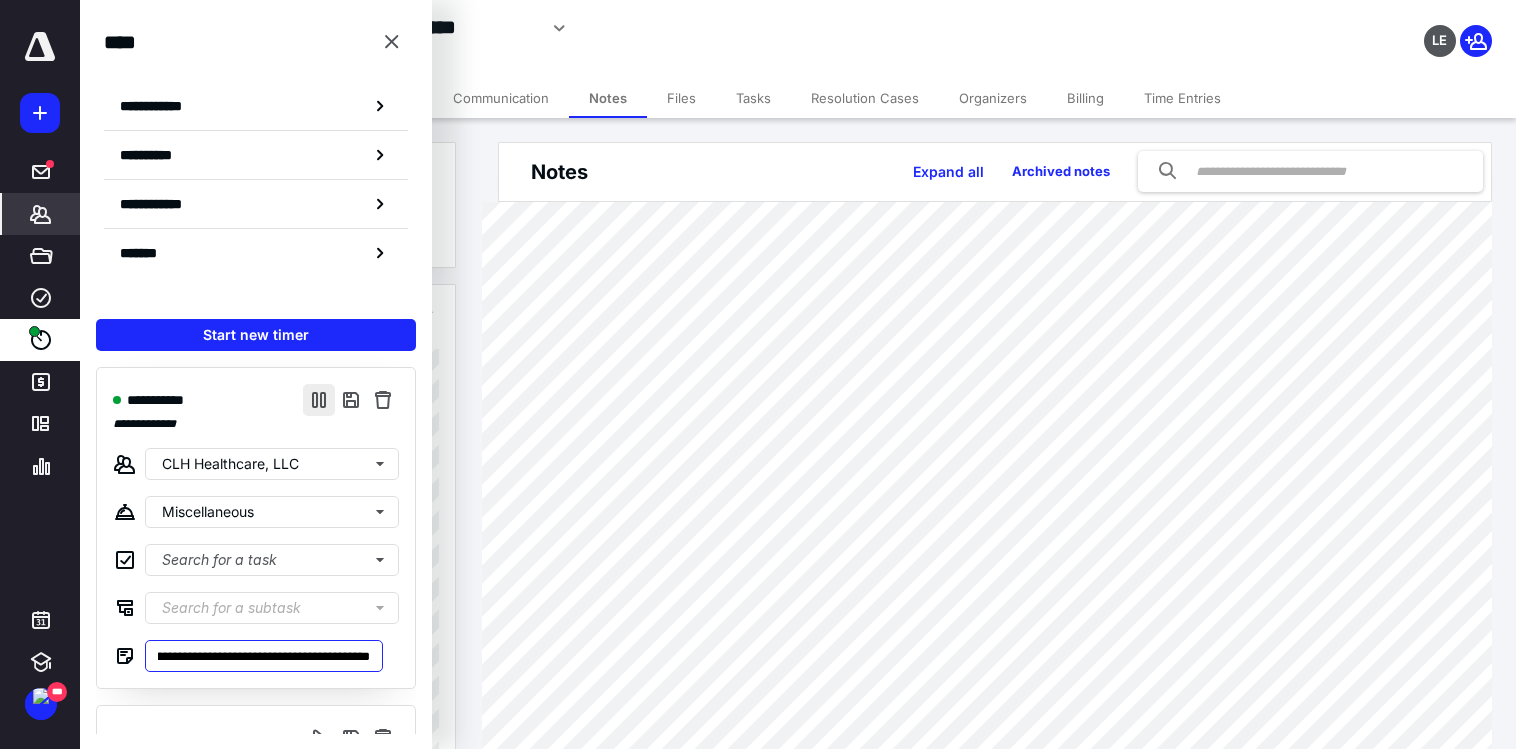 type on "**********" 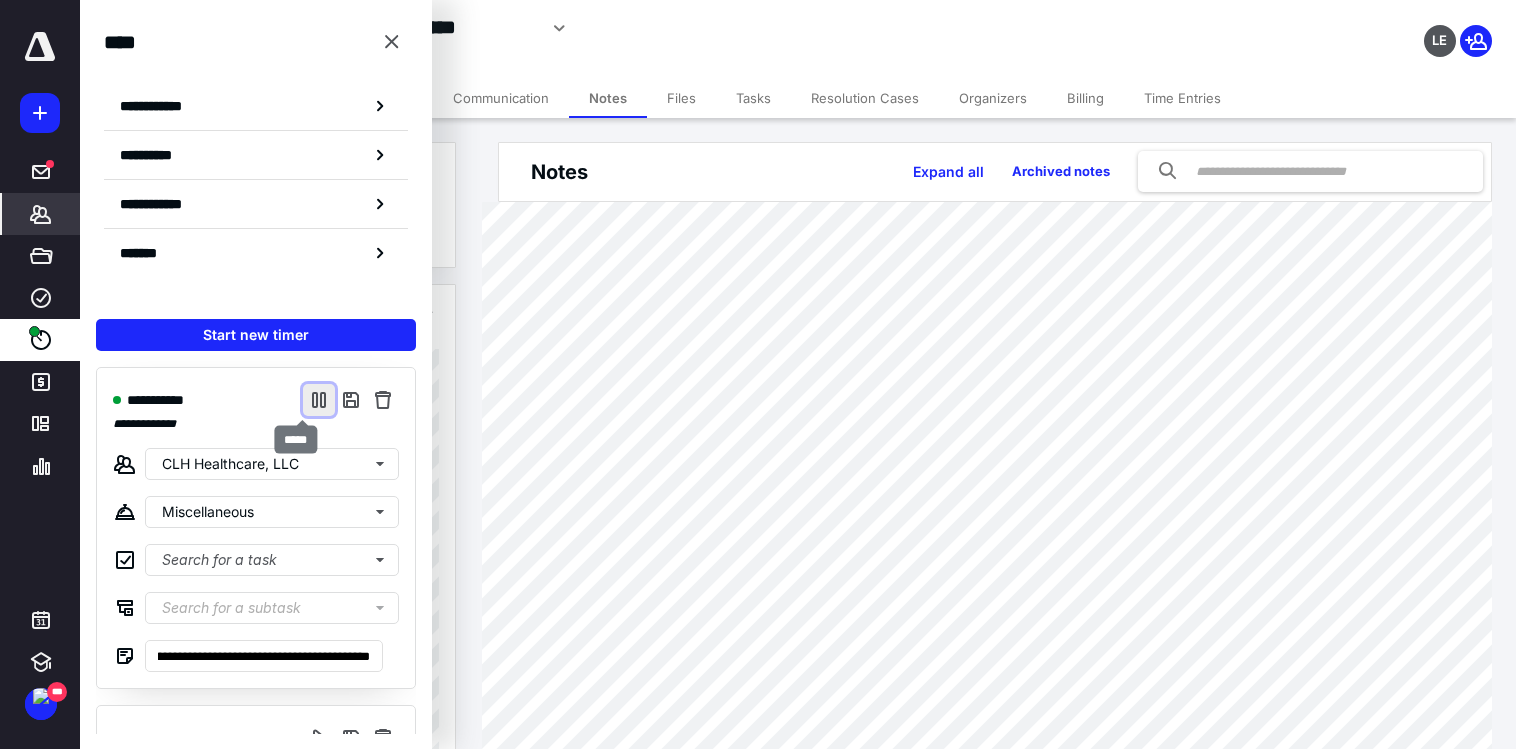 click at bounding box center [319, 400] 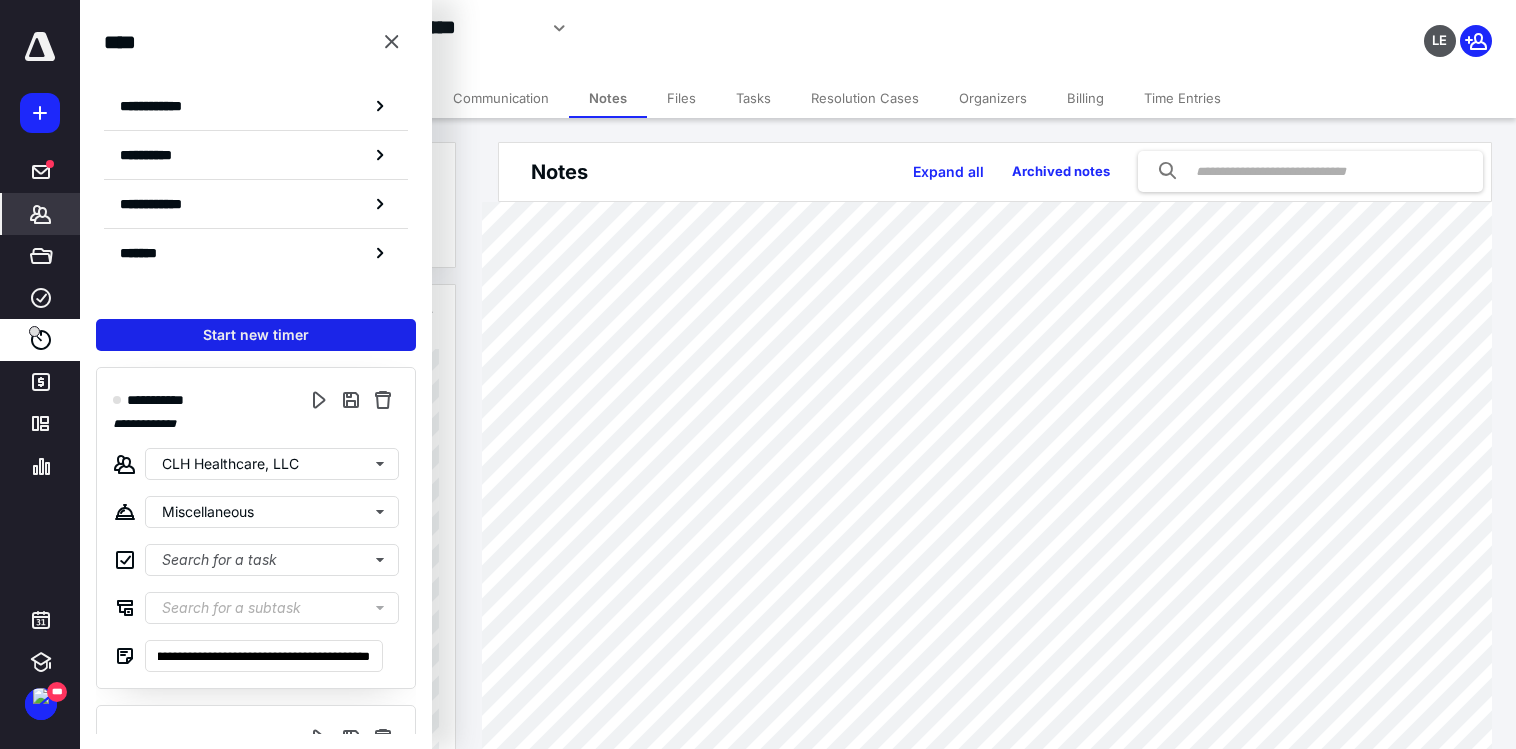 click on "Start new timer" at bounding box center [256, 335] 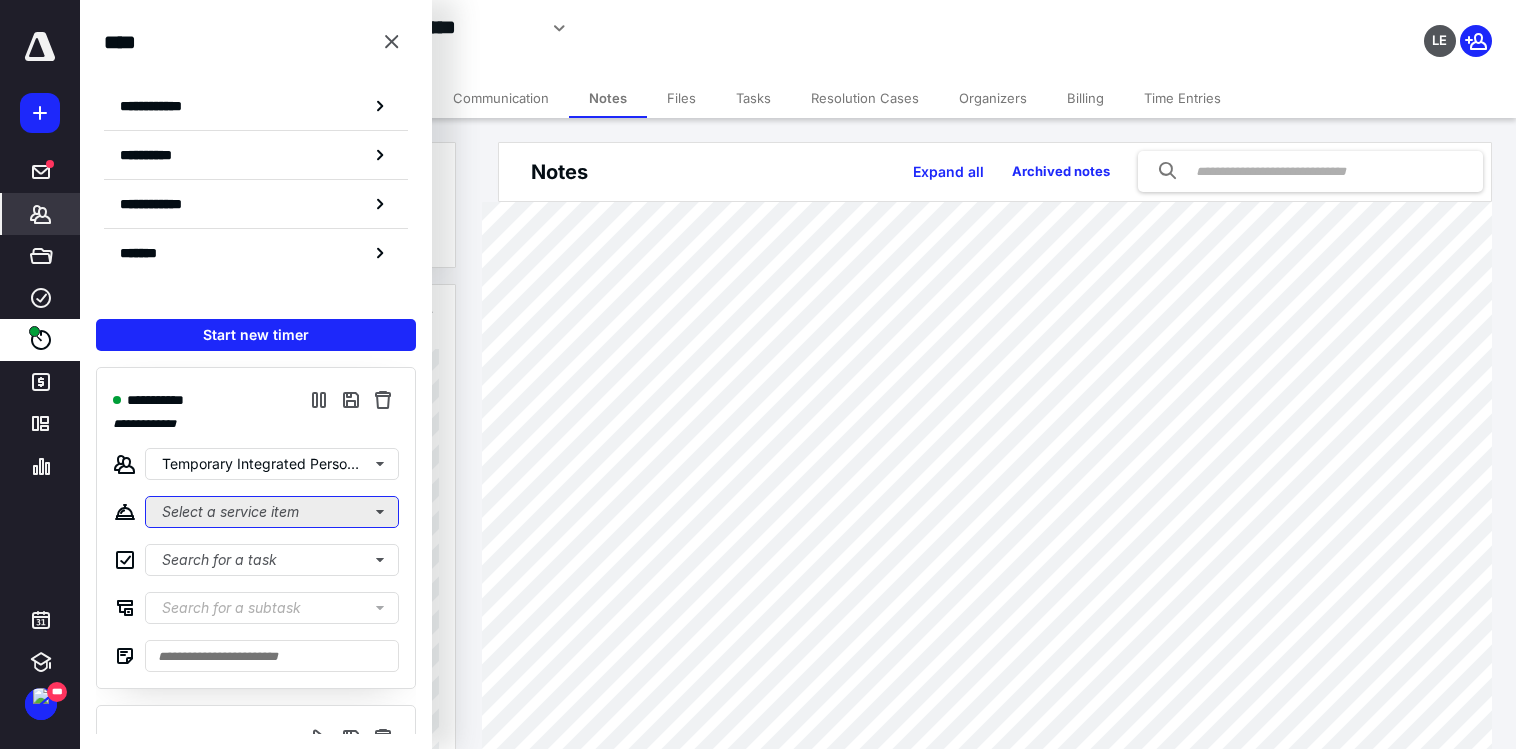 click on "Select a service item" at bounding box center (272, 512) 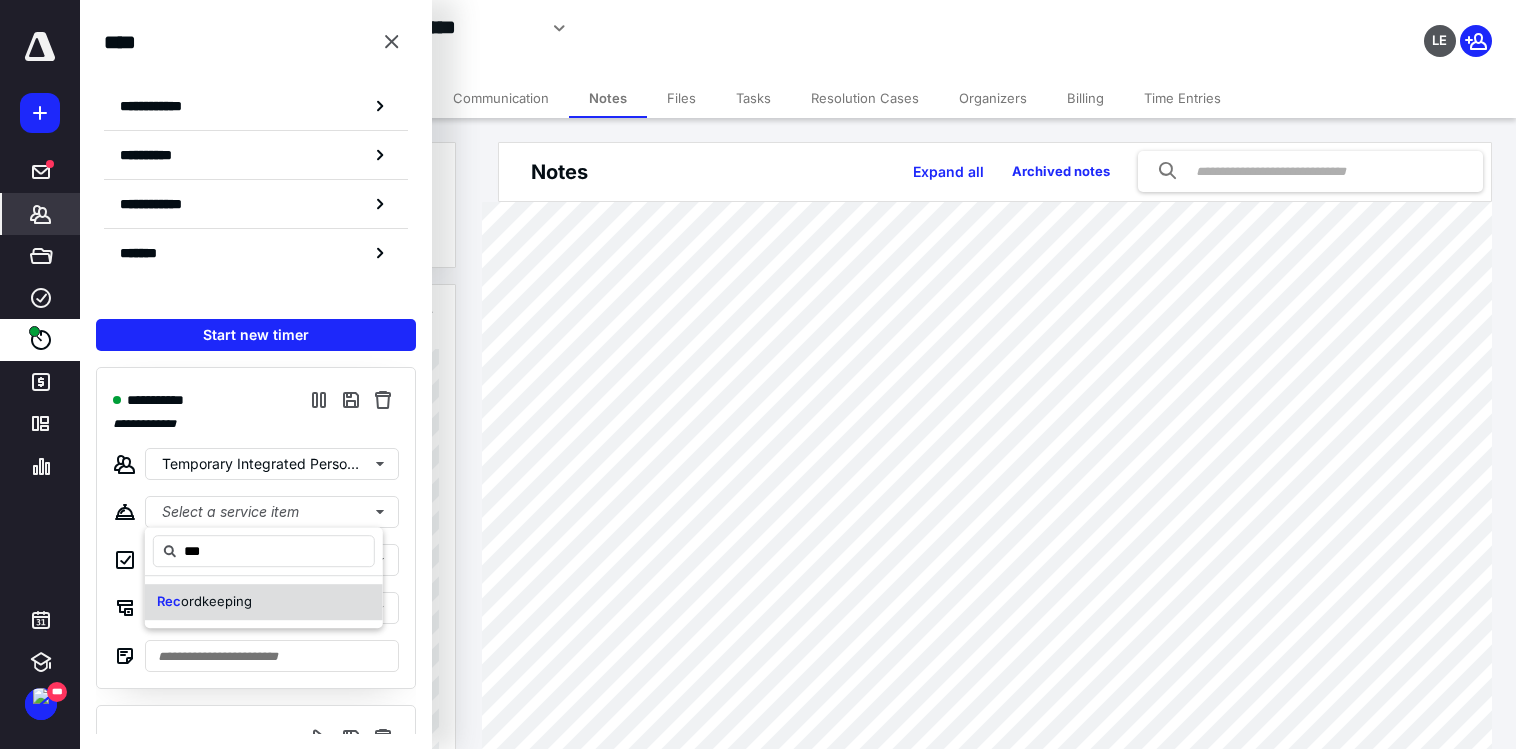 click on "Rec ordkeeping" at bounding box center (204, 602) 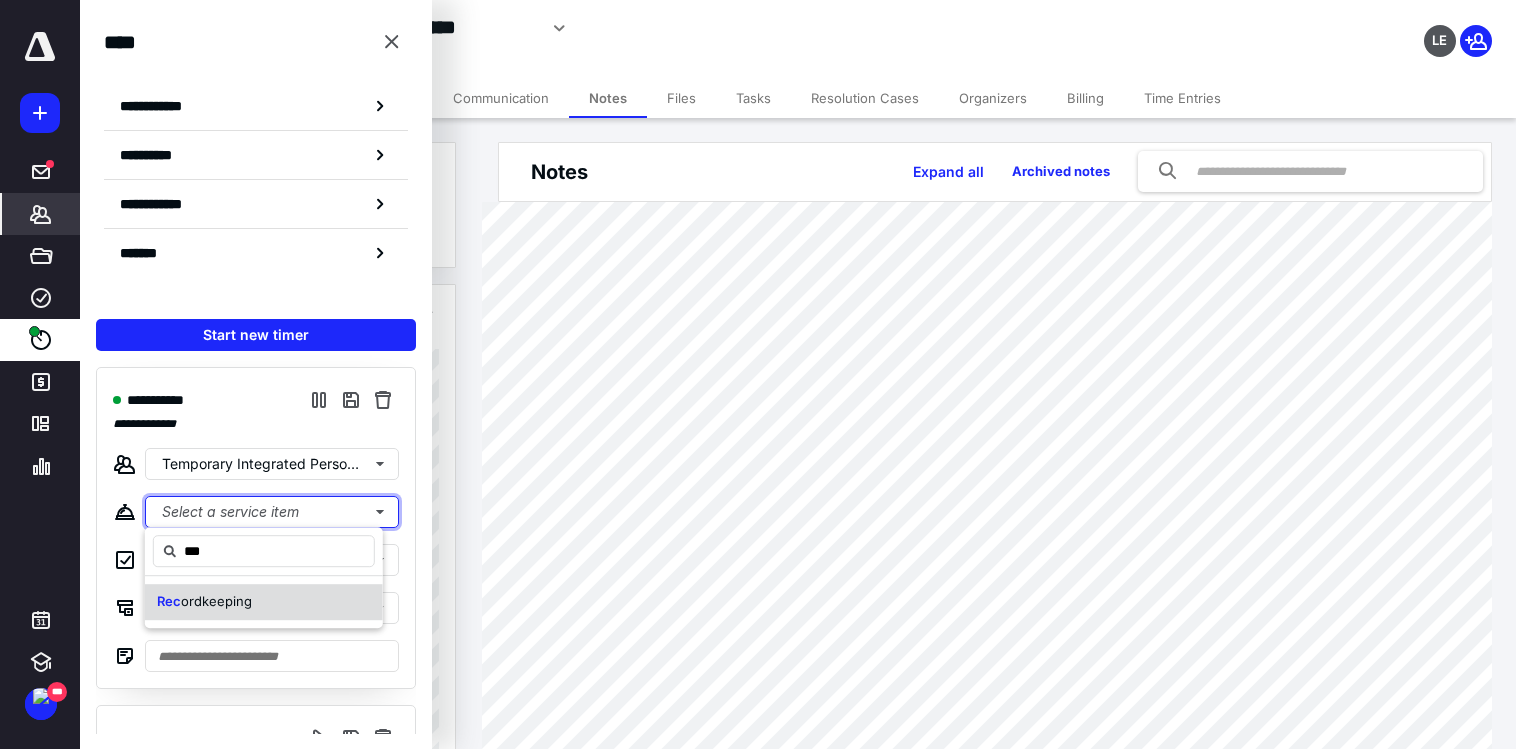type 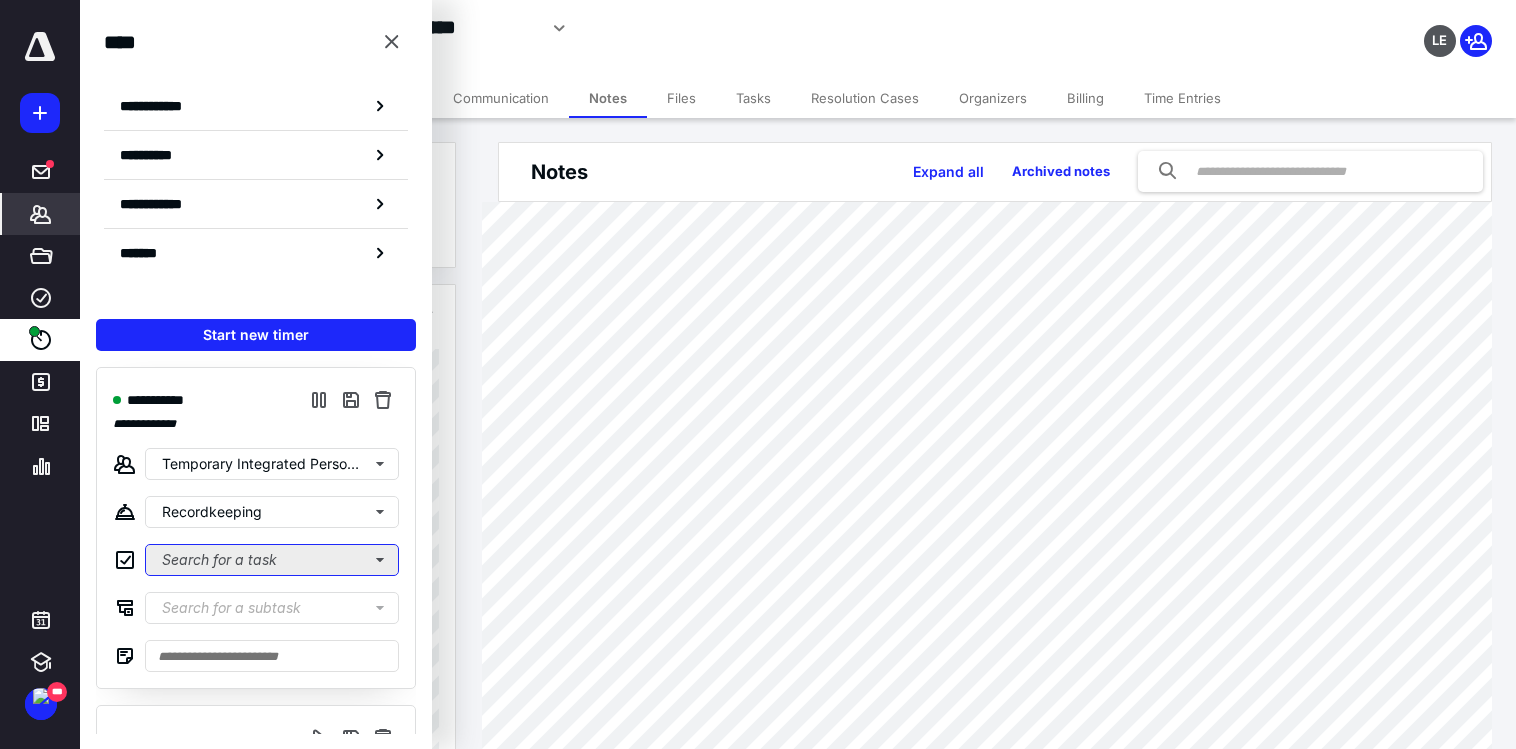 click on "Search for a task" at bounding box center (272, 560) 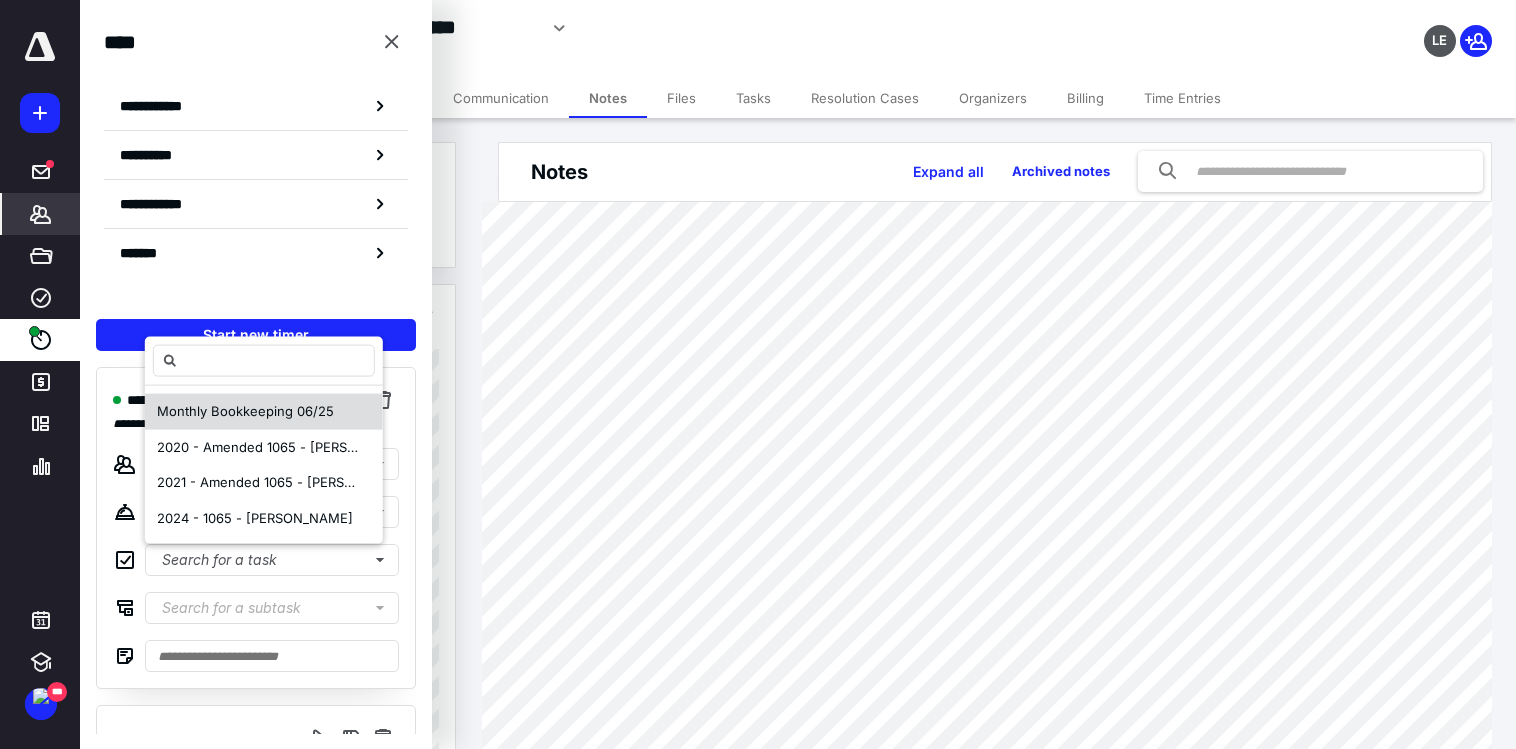click on "Monthly Bookkeeping 06/25" at bounding box center [245, 411] 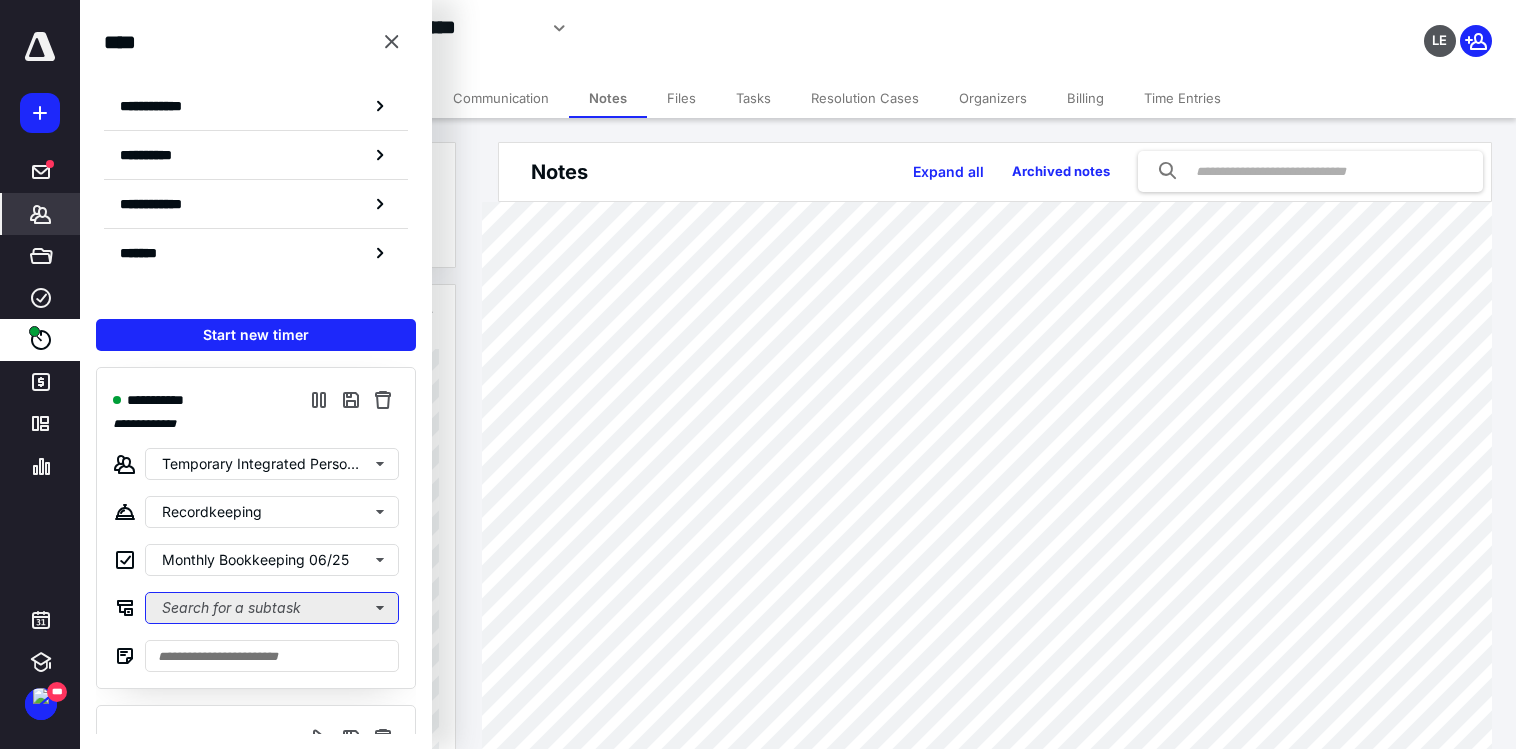 click on "Search for a subtask" at bounding box center (272, 608) 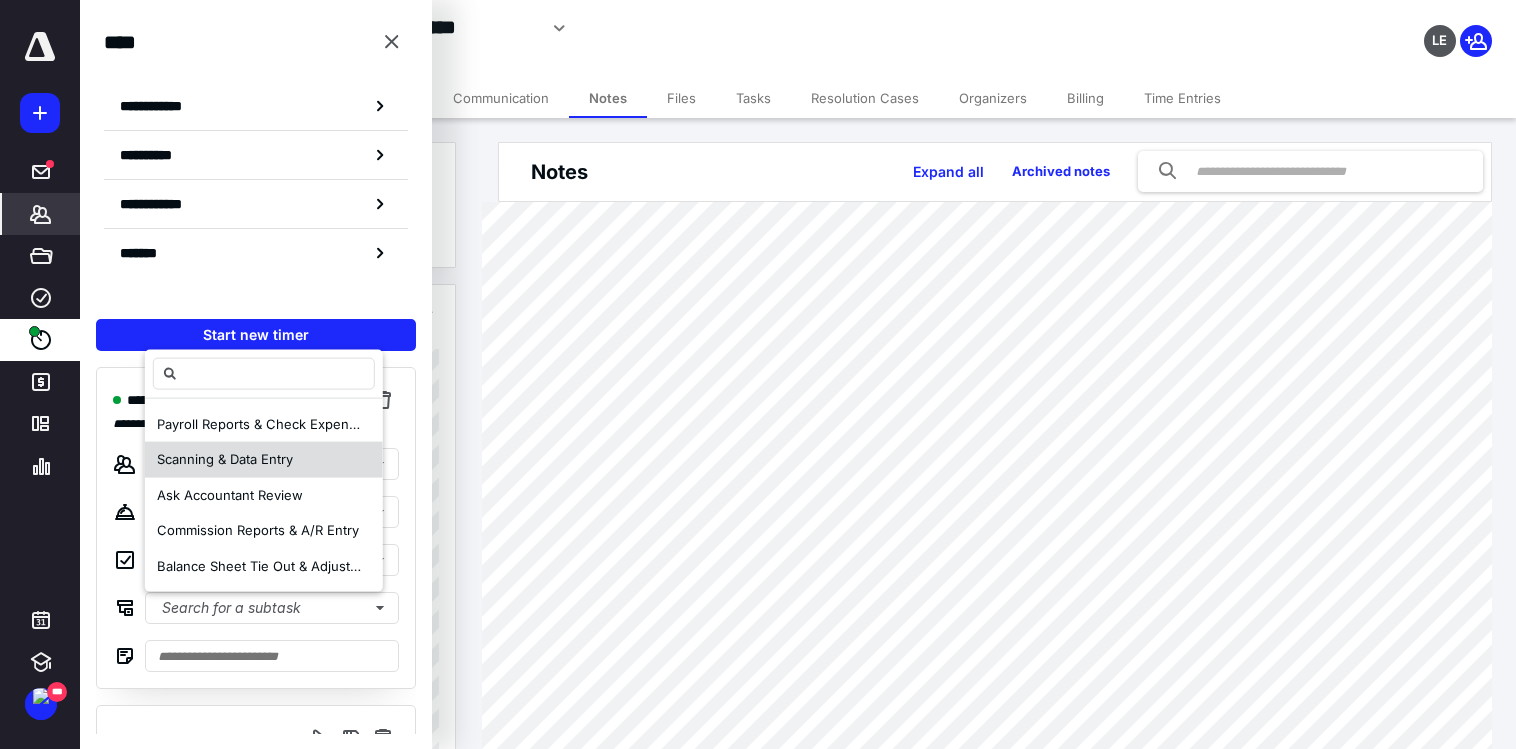 click on "Scanning & Data Entry" at bounding box center [264, 460] 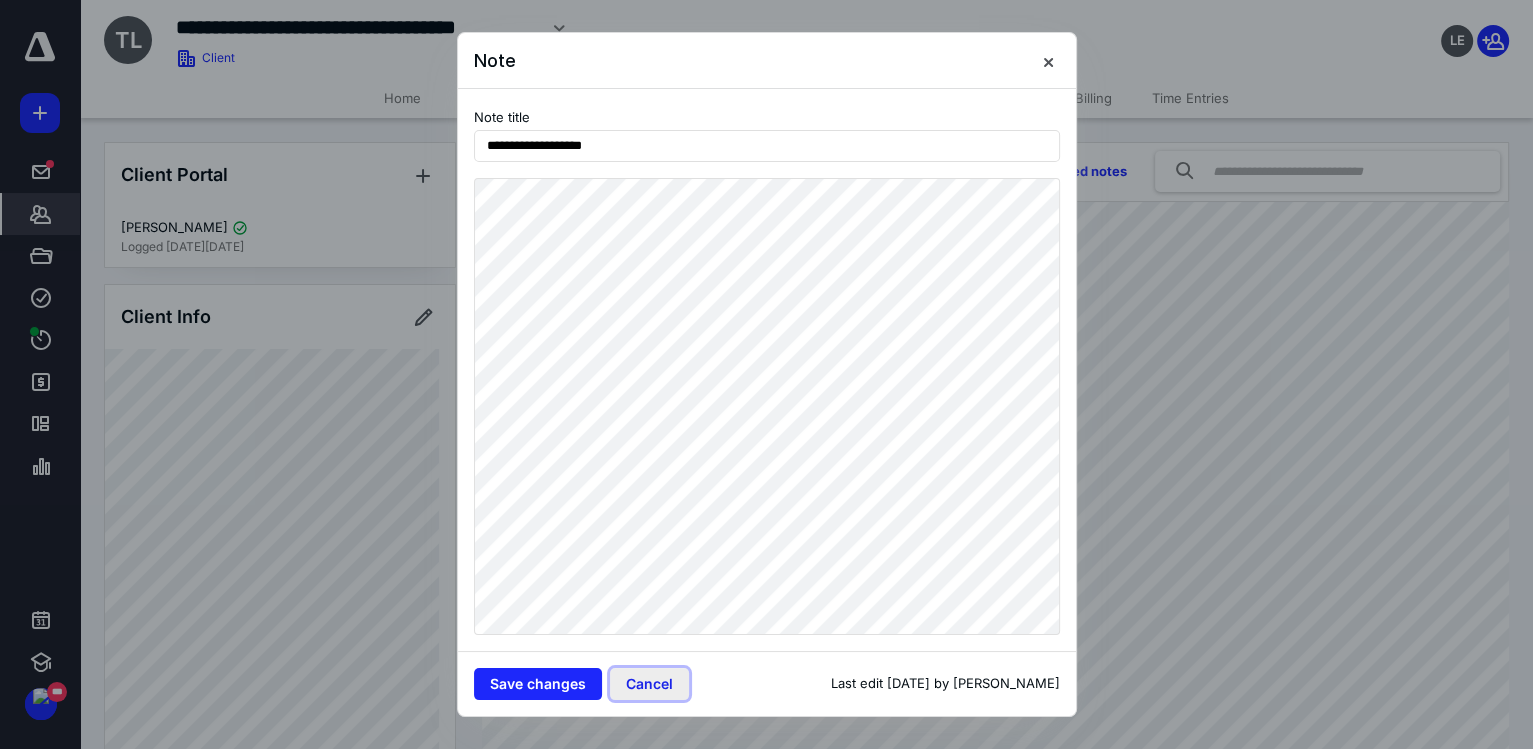 click on "Cancel" at bounding box center (649, 684) 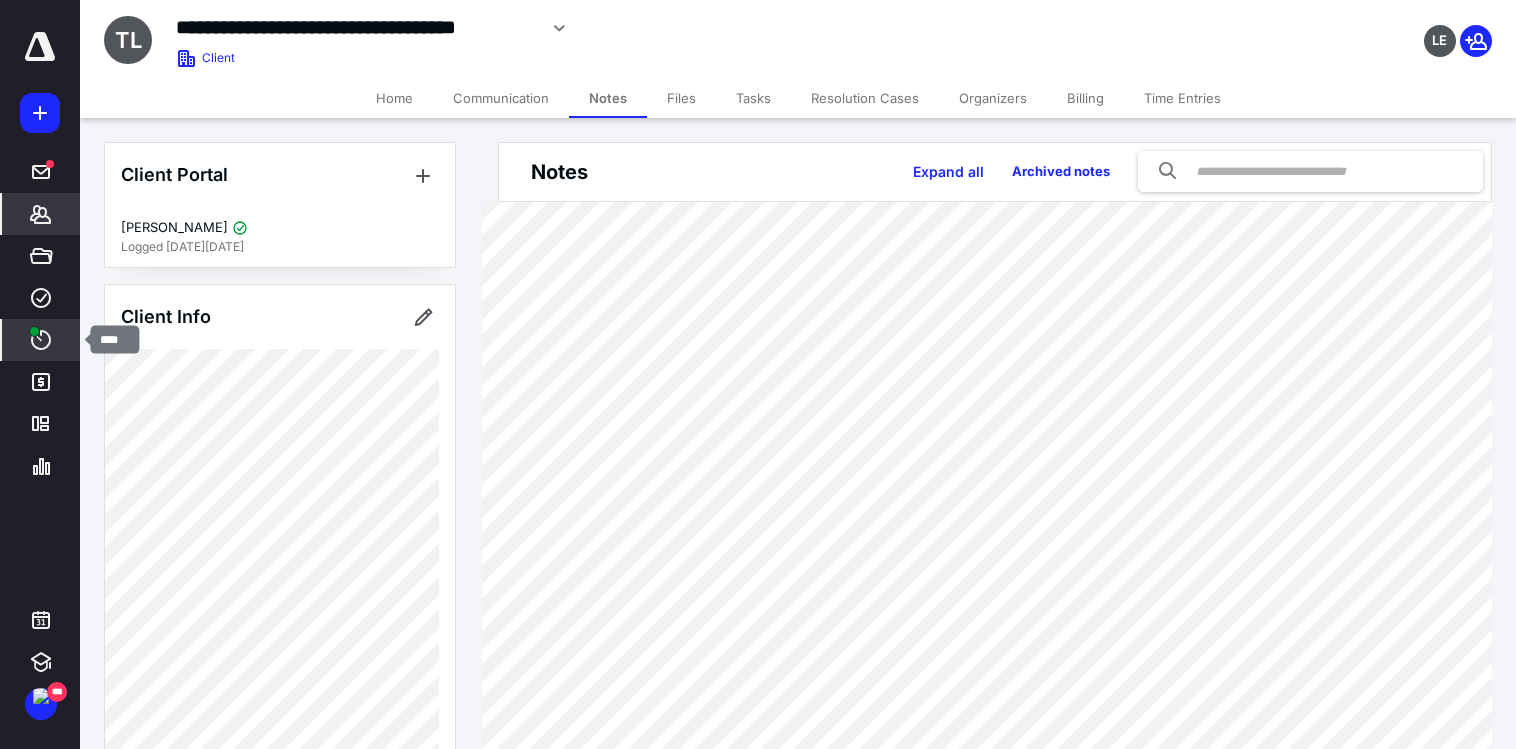 click 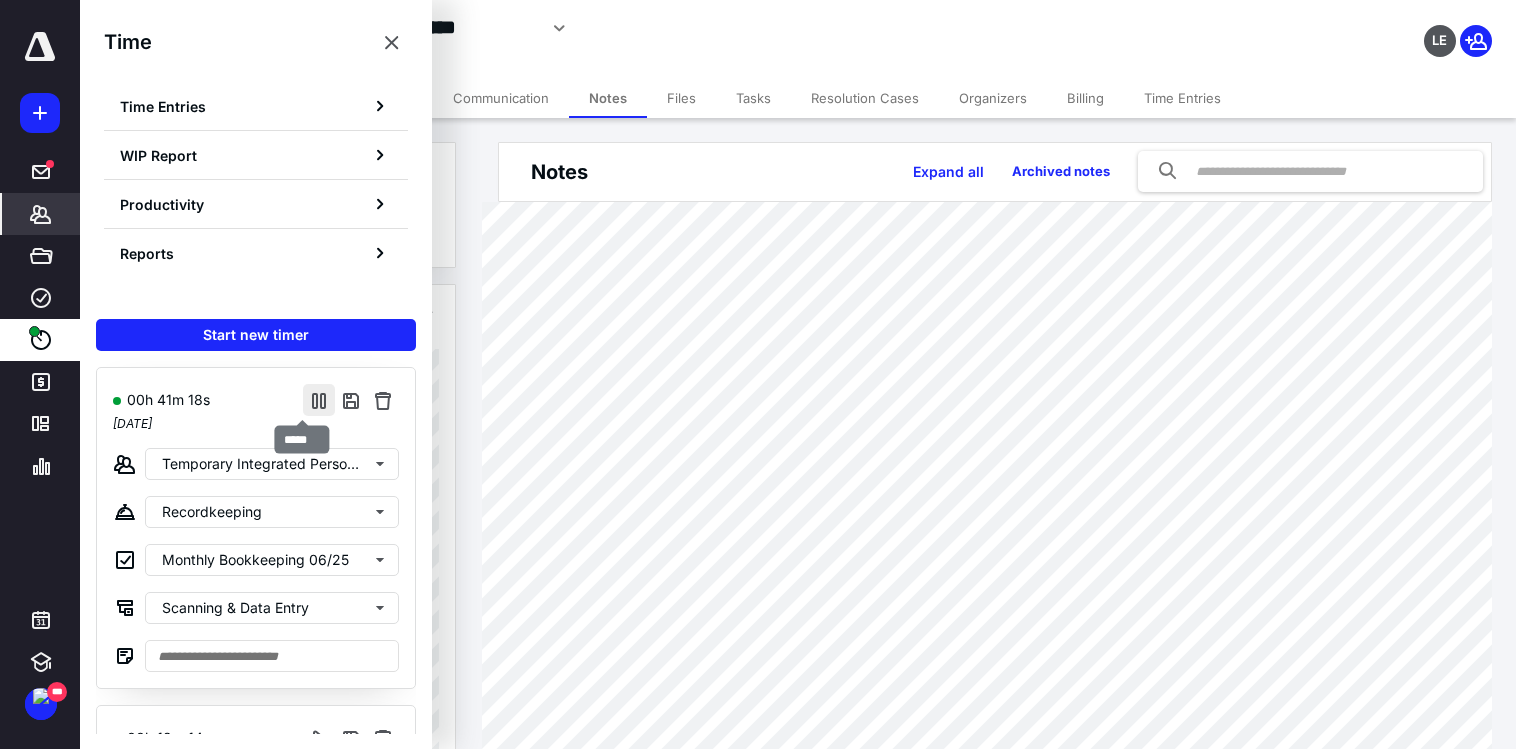 click at bounding box center (319, 400) 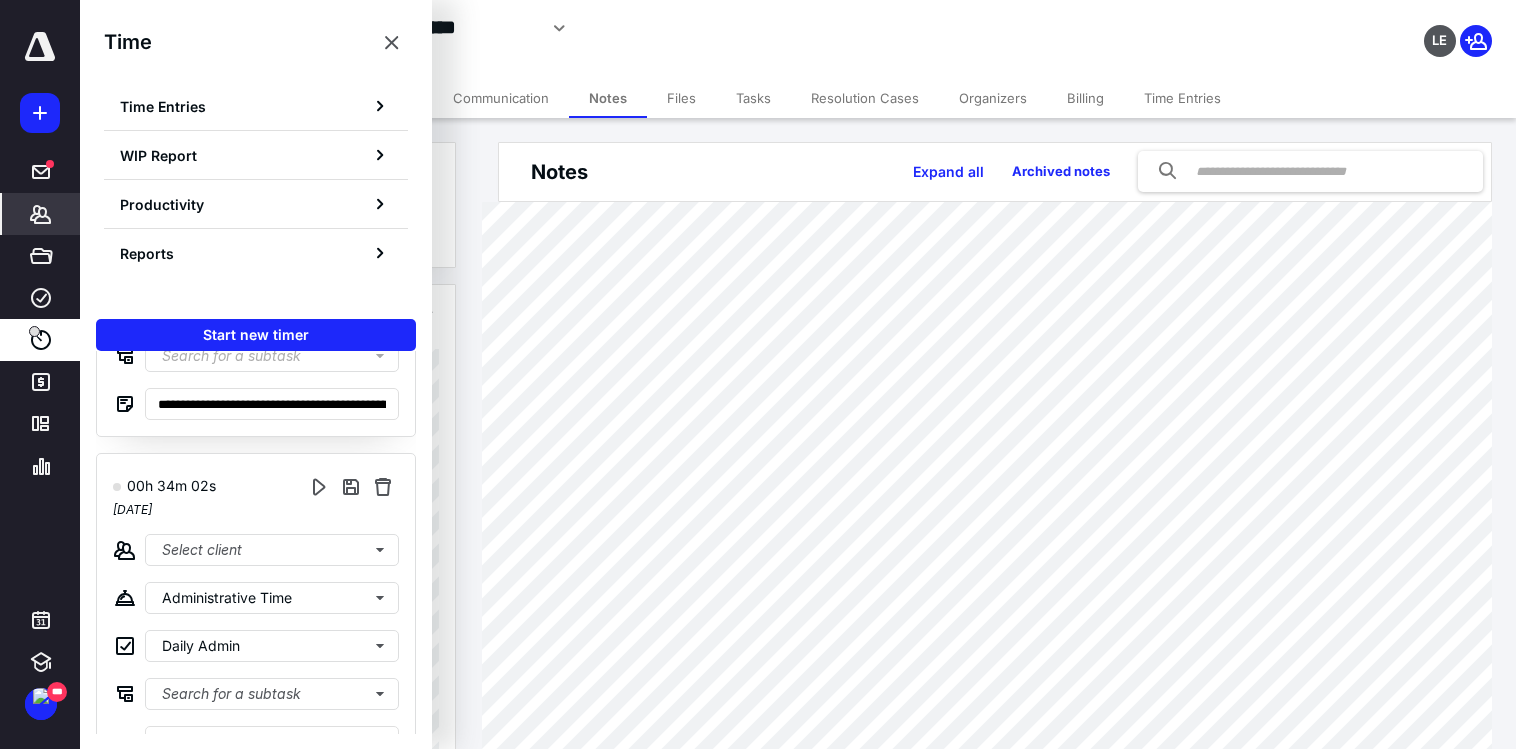 scroll, scrollTop: 672, scrollLeft: 0, axis: vertical 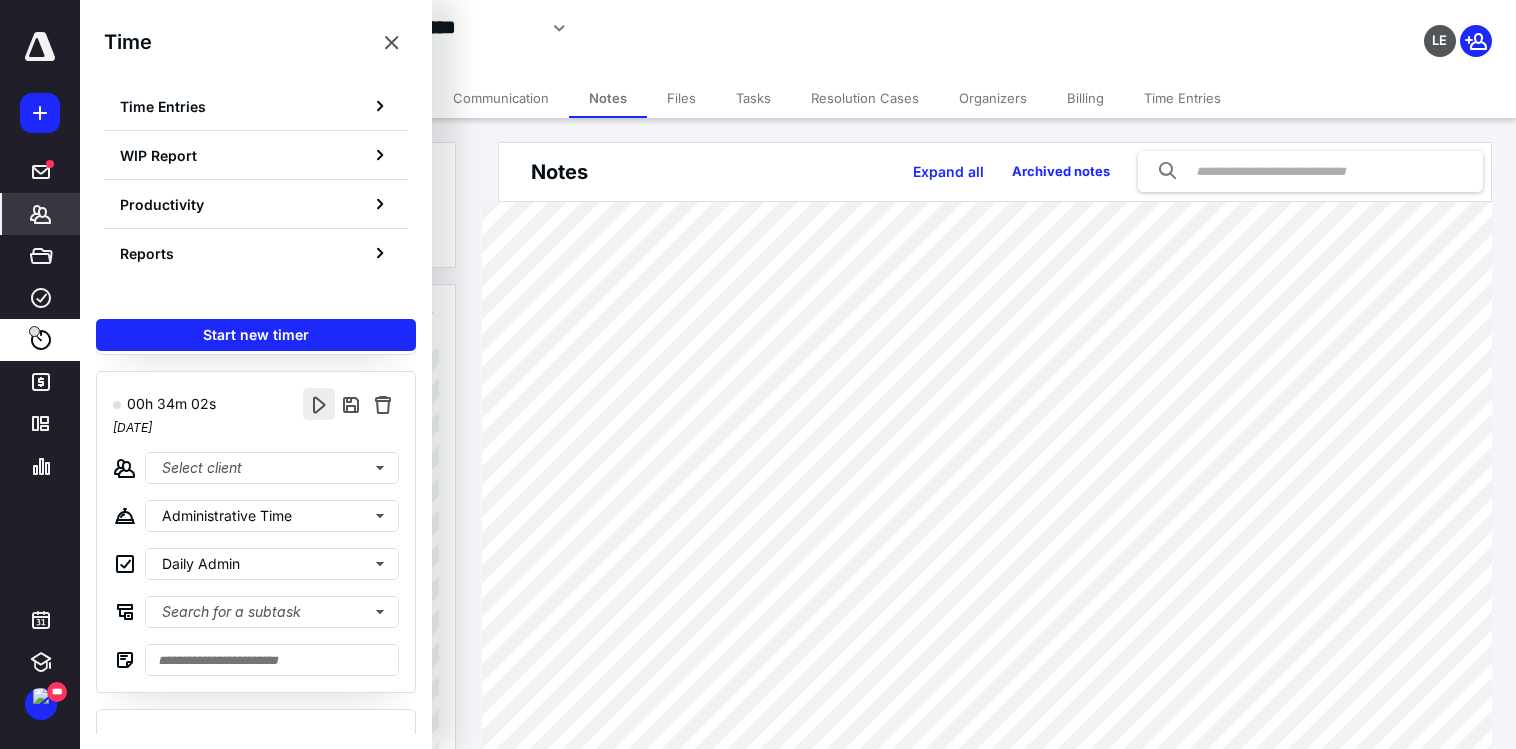click at bounding box center (319, 404) 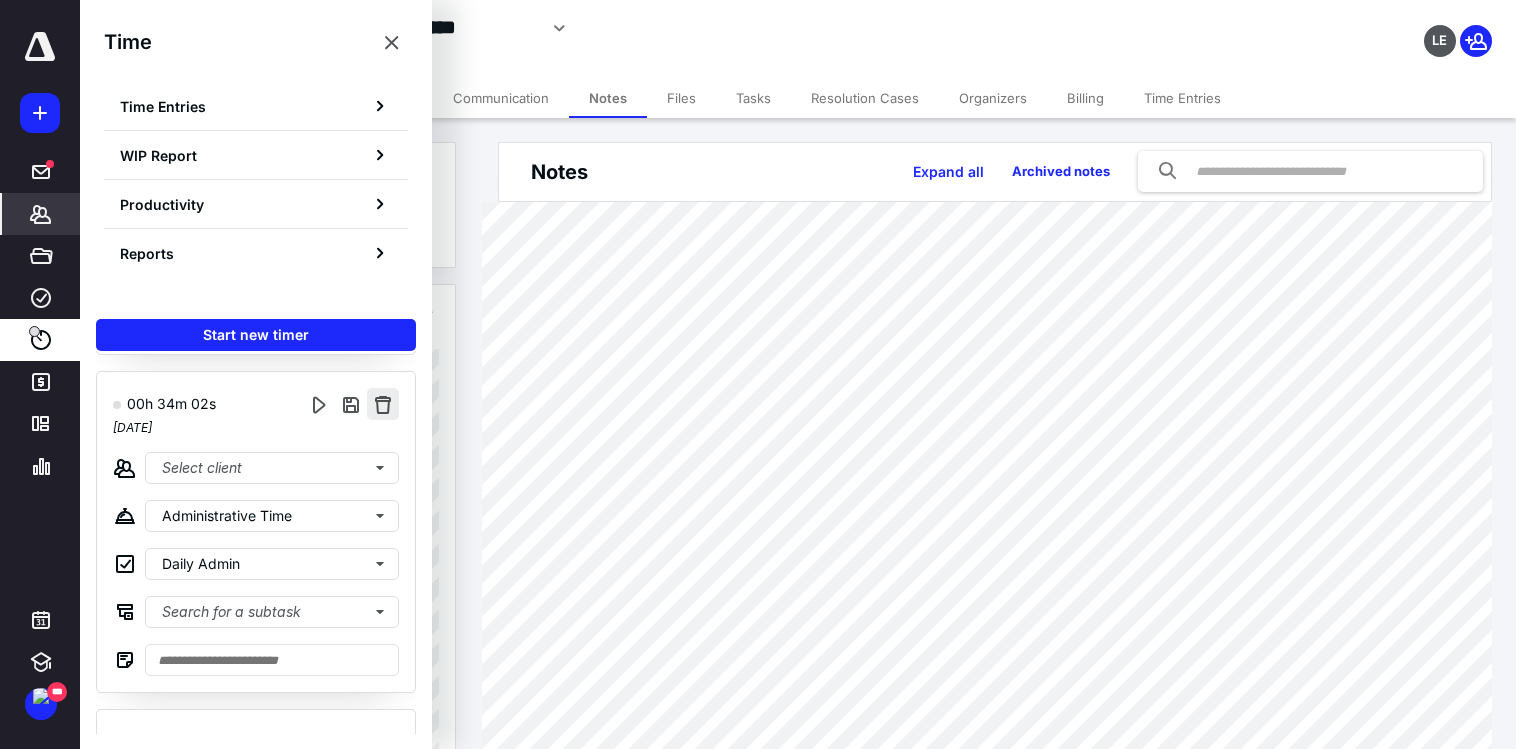 scroll, scrollTop: 0, scrollLeft: 0, axis: both 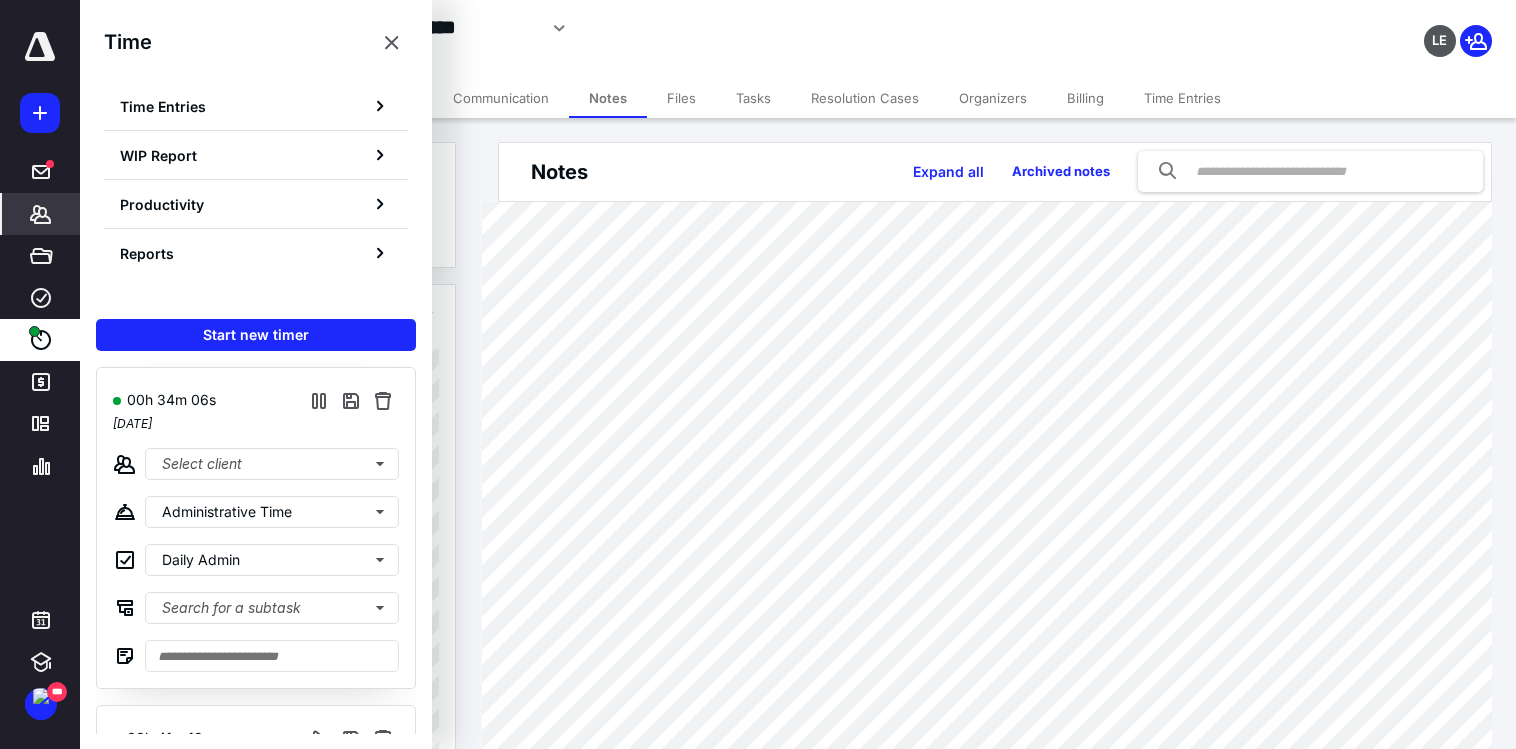 type 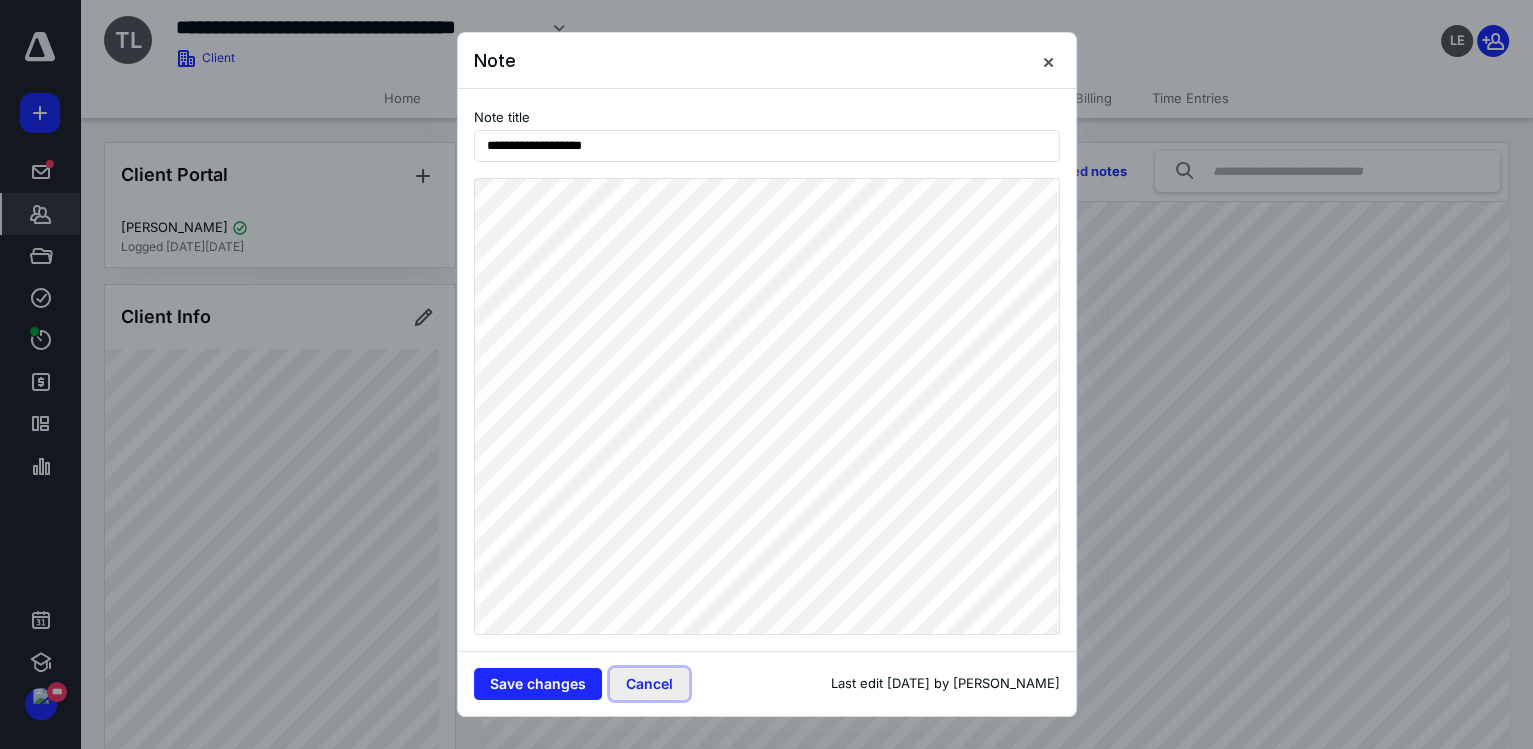 click on "Cancel" at bounding box center (649, 684) 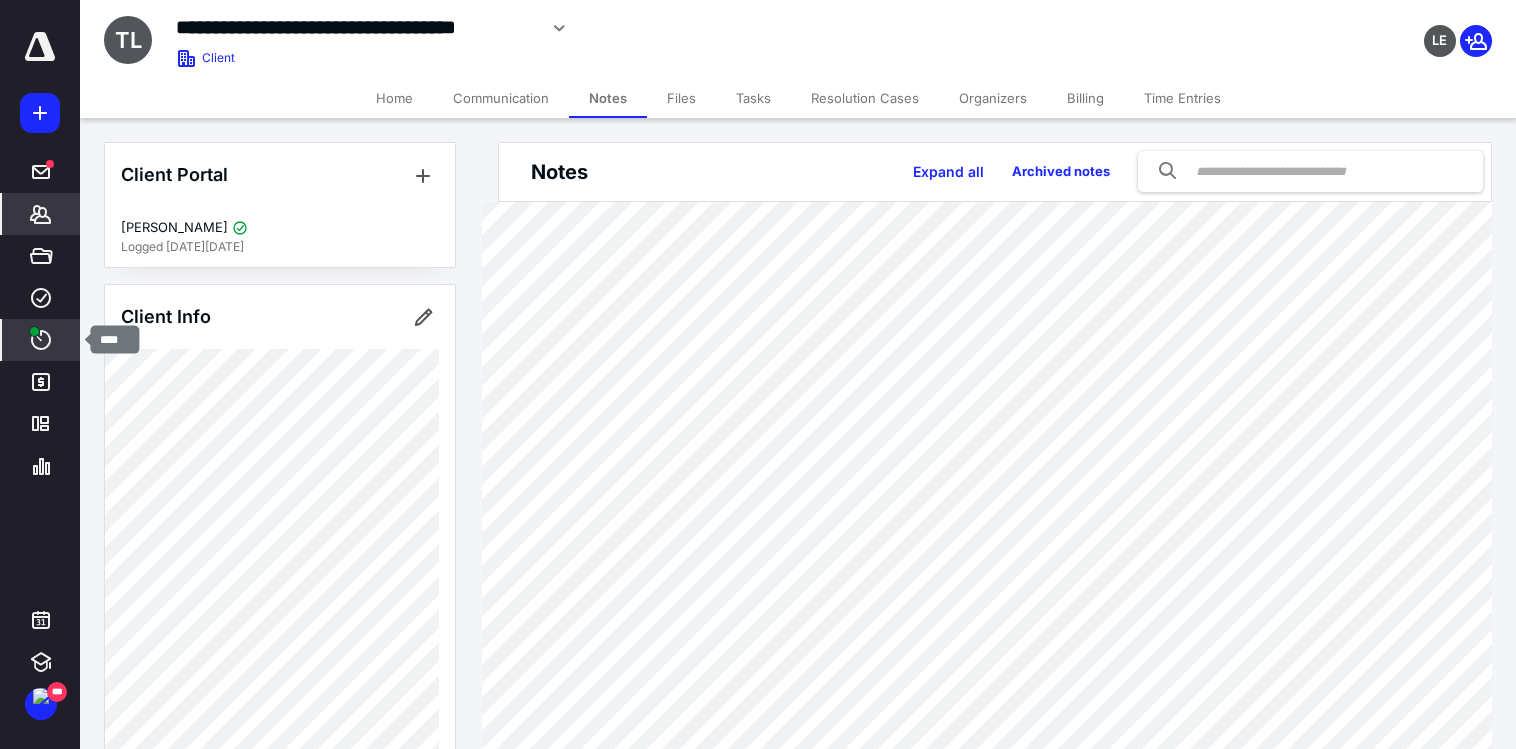 click 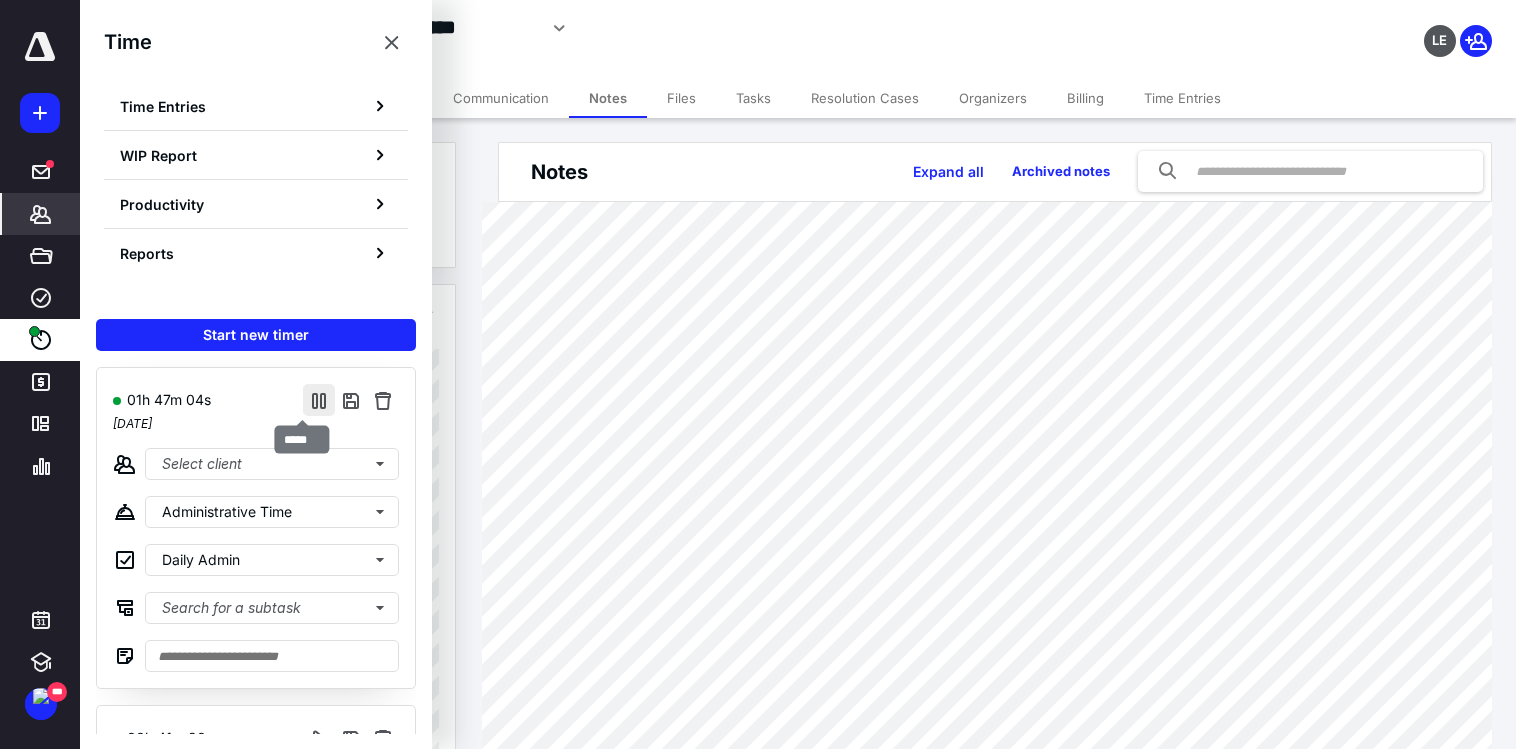 click at bounding box center (319, 400) 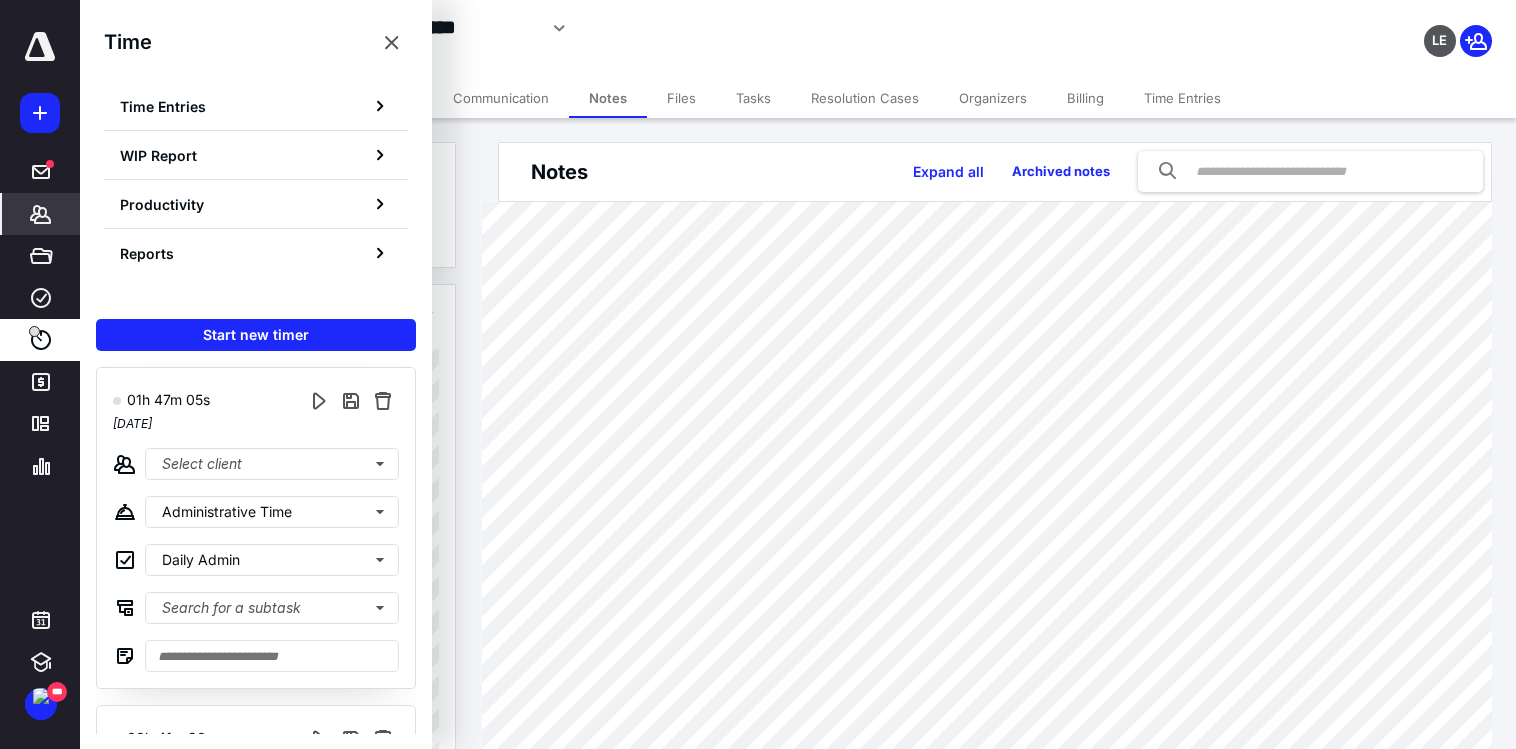 type 